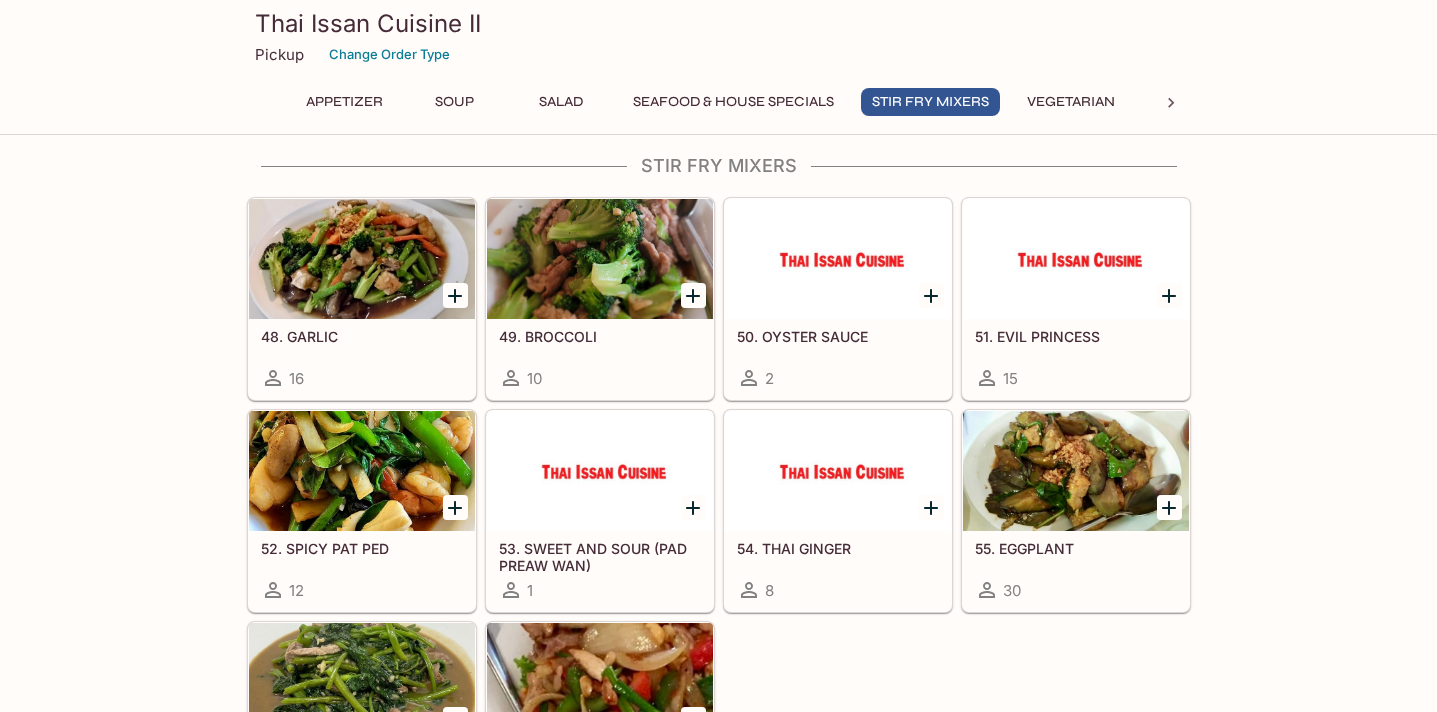 scroll, scrollTop: 2433, scrollLeft: 0, axis: vertical 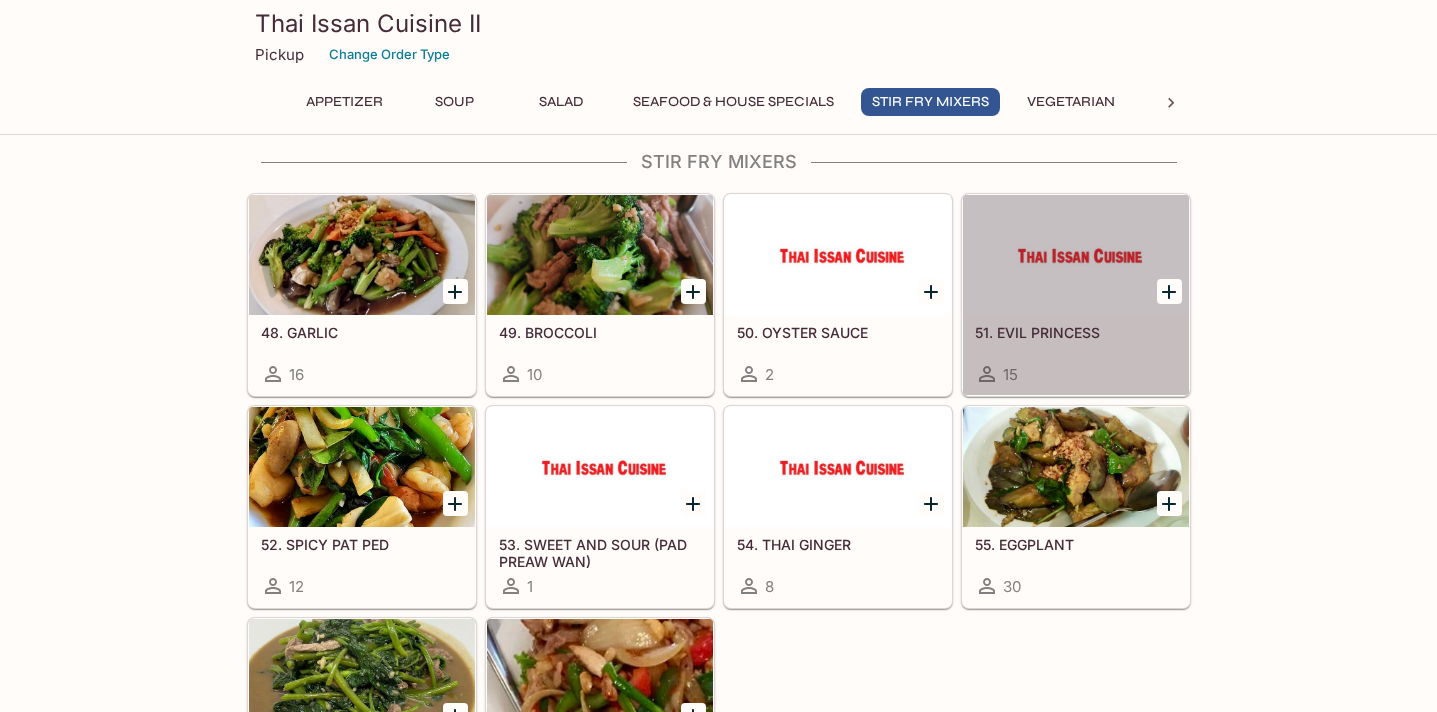 click at bounding box center (1076, 255) 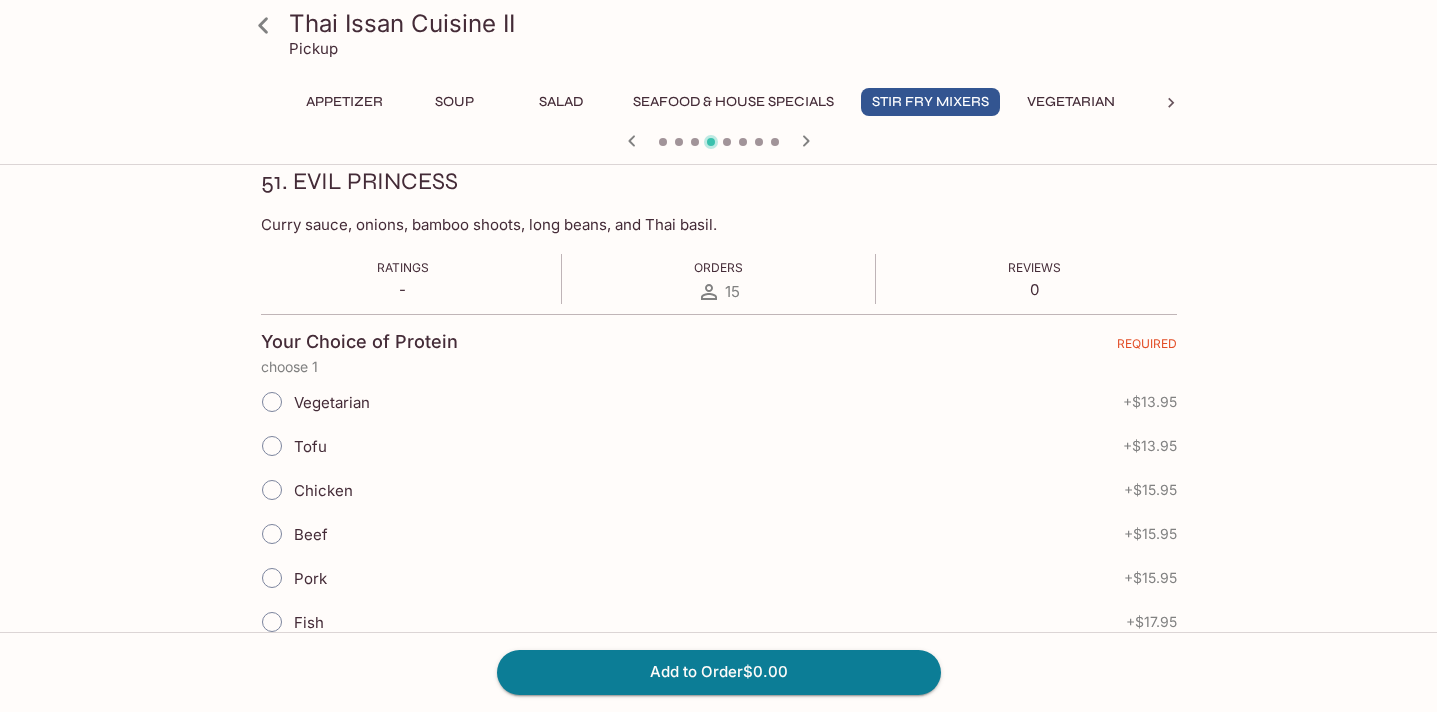scroll, scrollTop: 0, scrollLeft: 0, axis: both 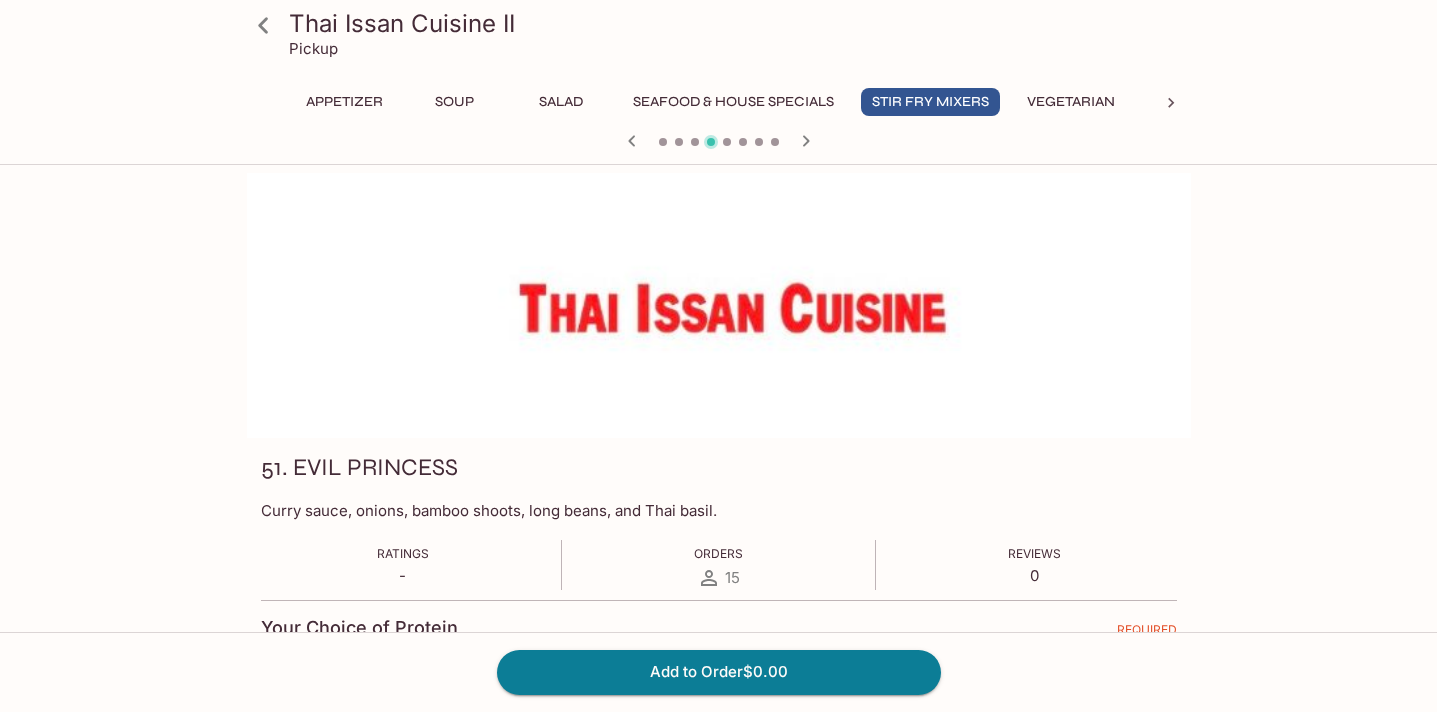 click 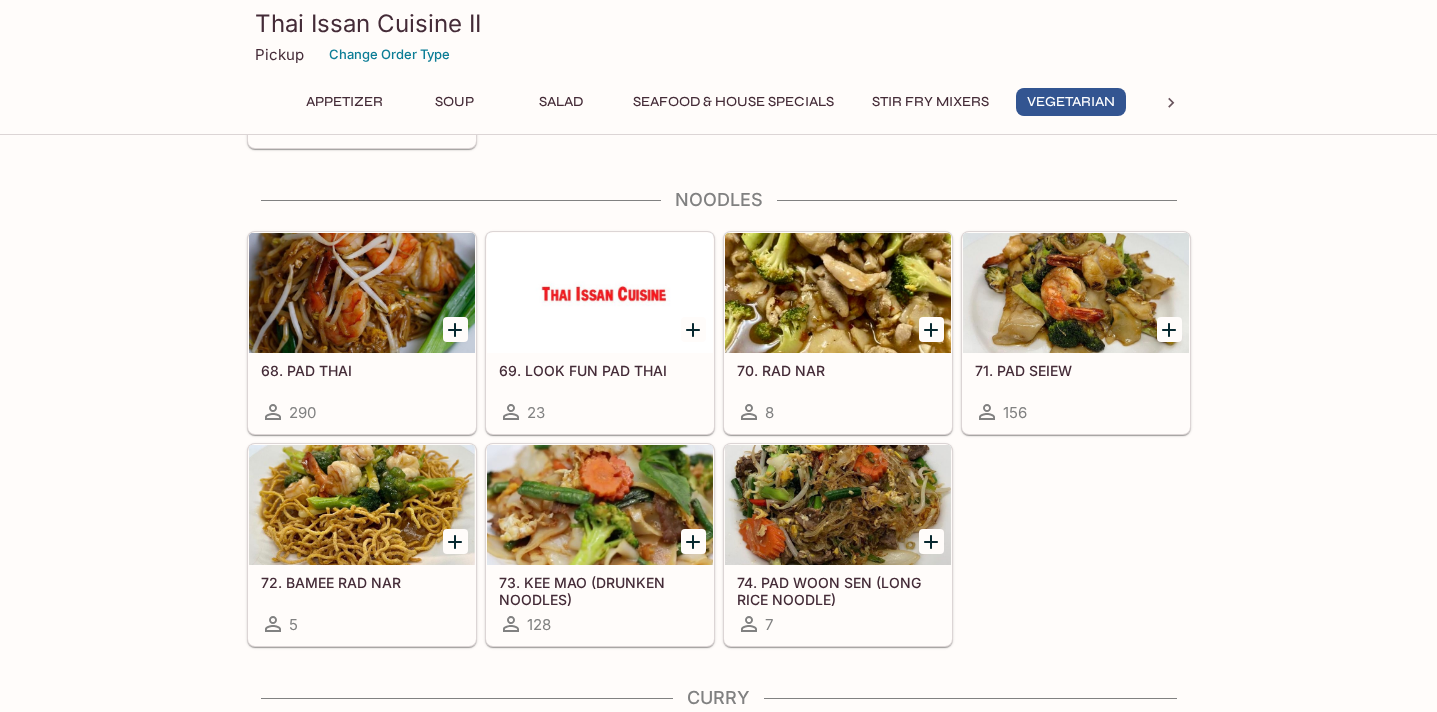 scroll, scrollTop: 3605, scrollLeft: 0, axis: vertical 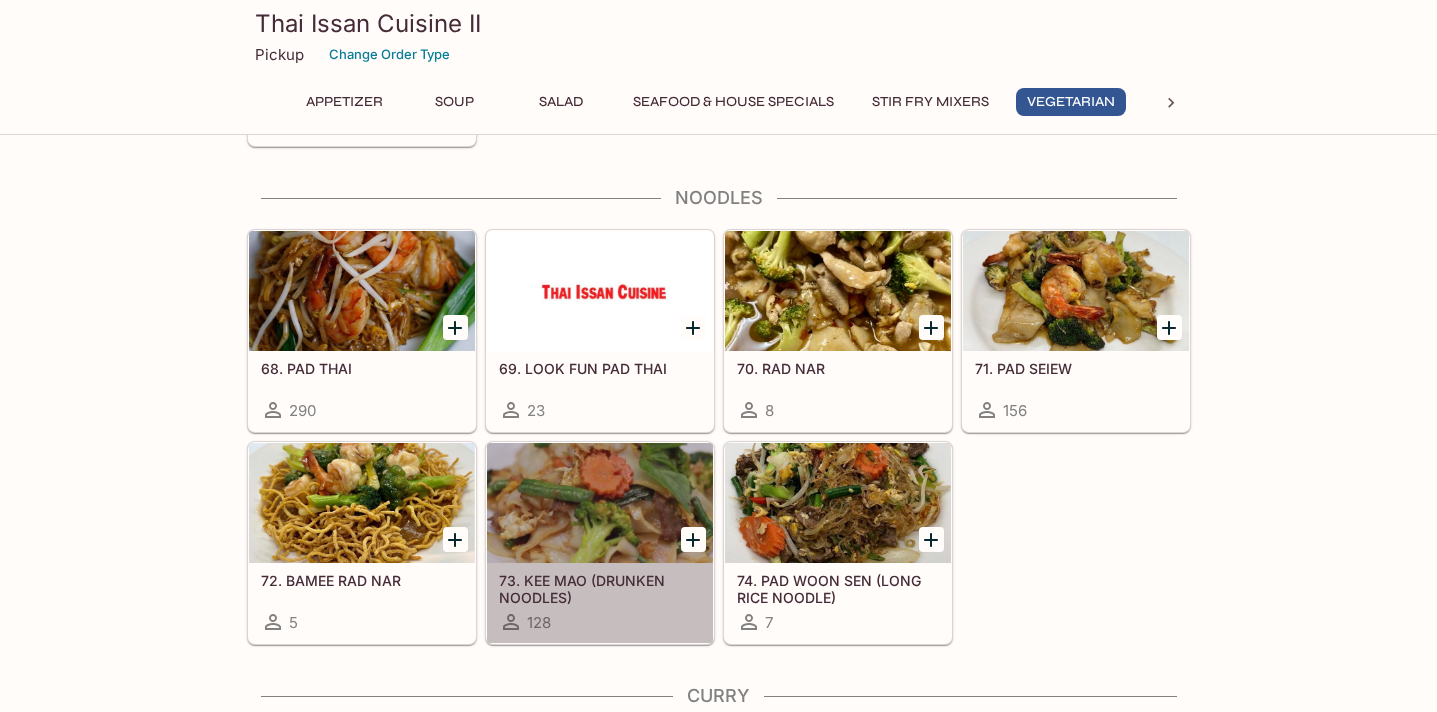click at bounding box center (600, 503) 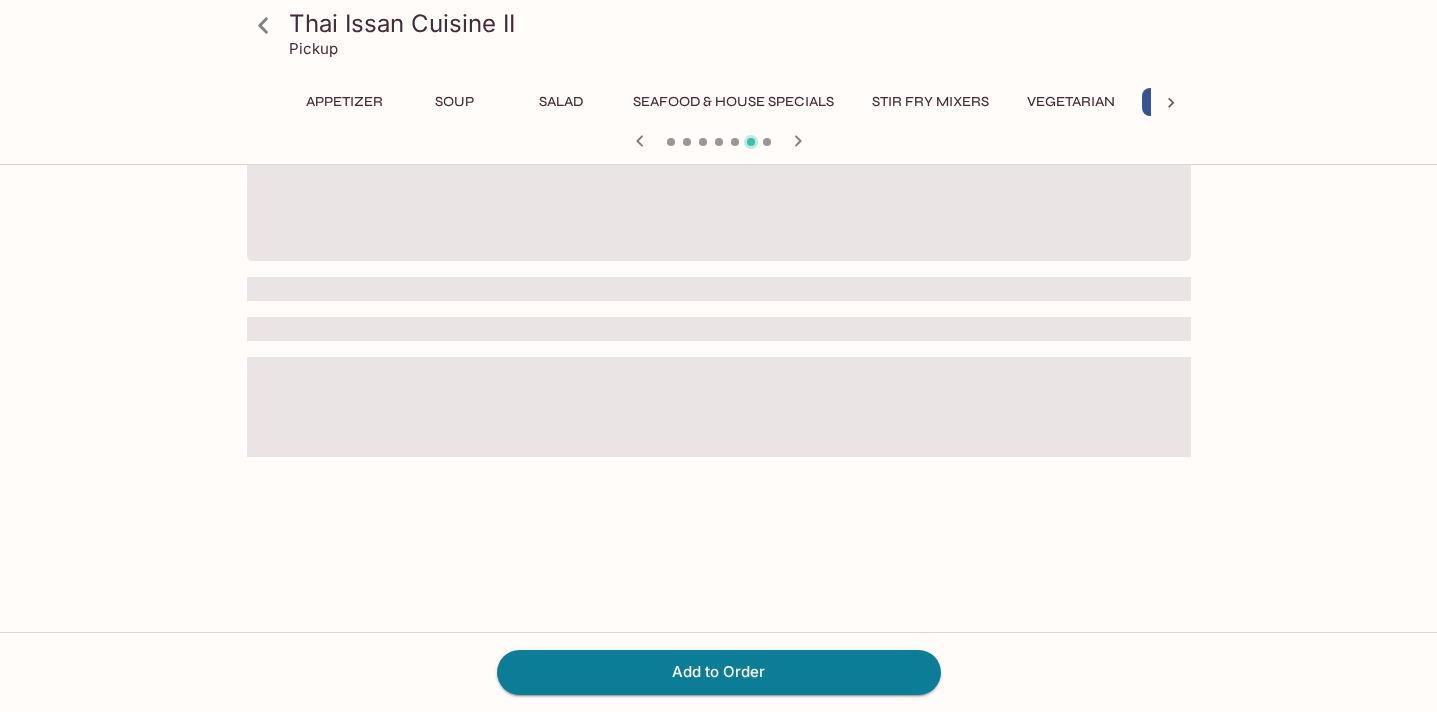 scroll, scrollTop: 0, scrollLeft: 0, axis: both 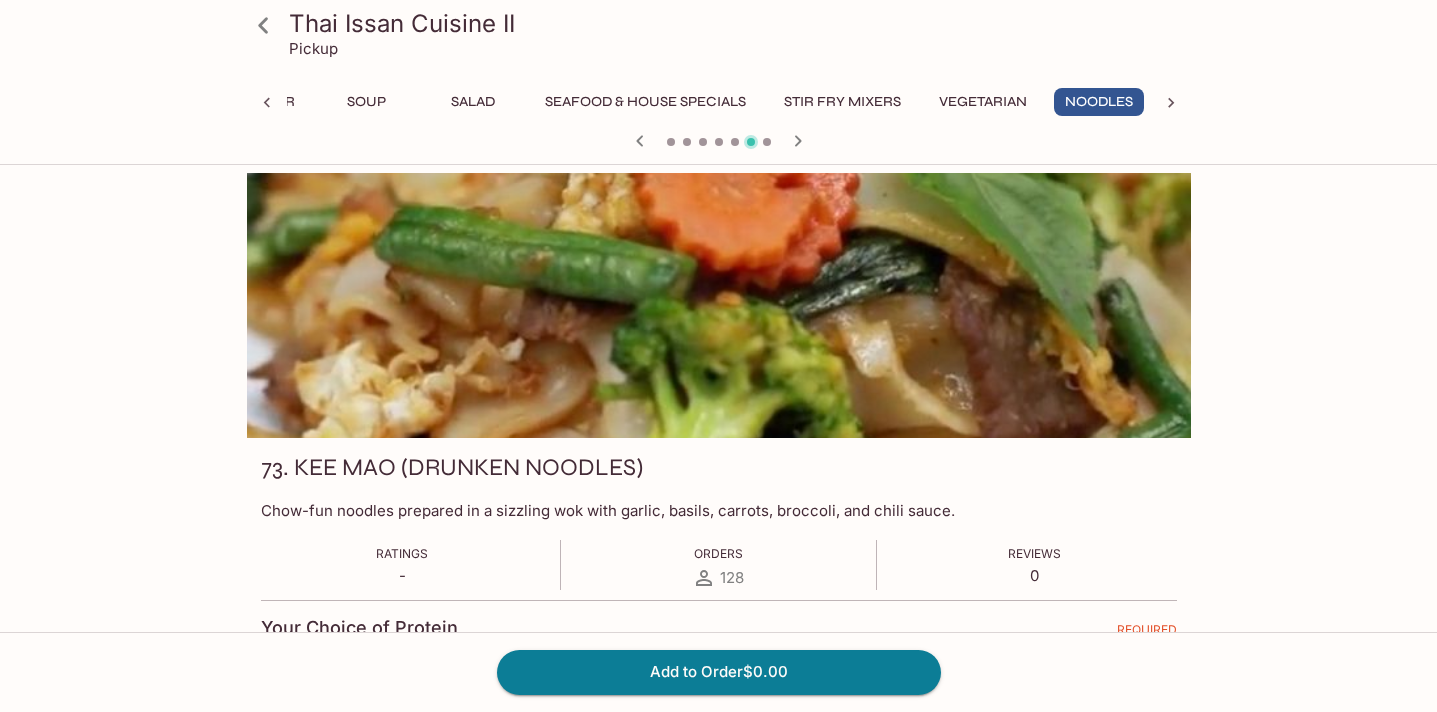 click 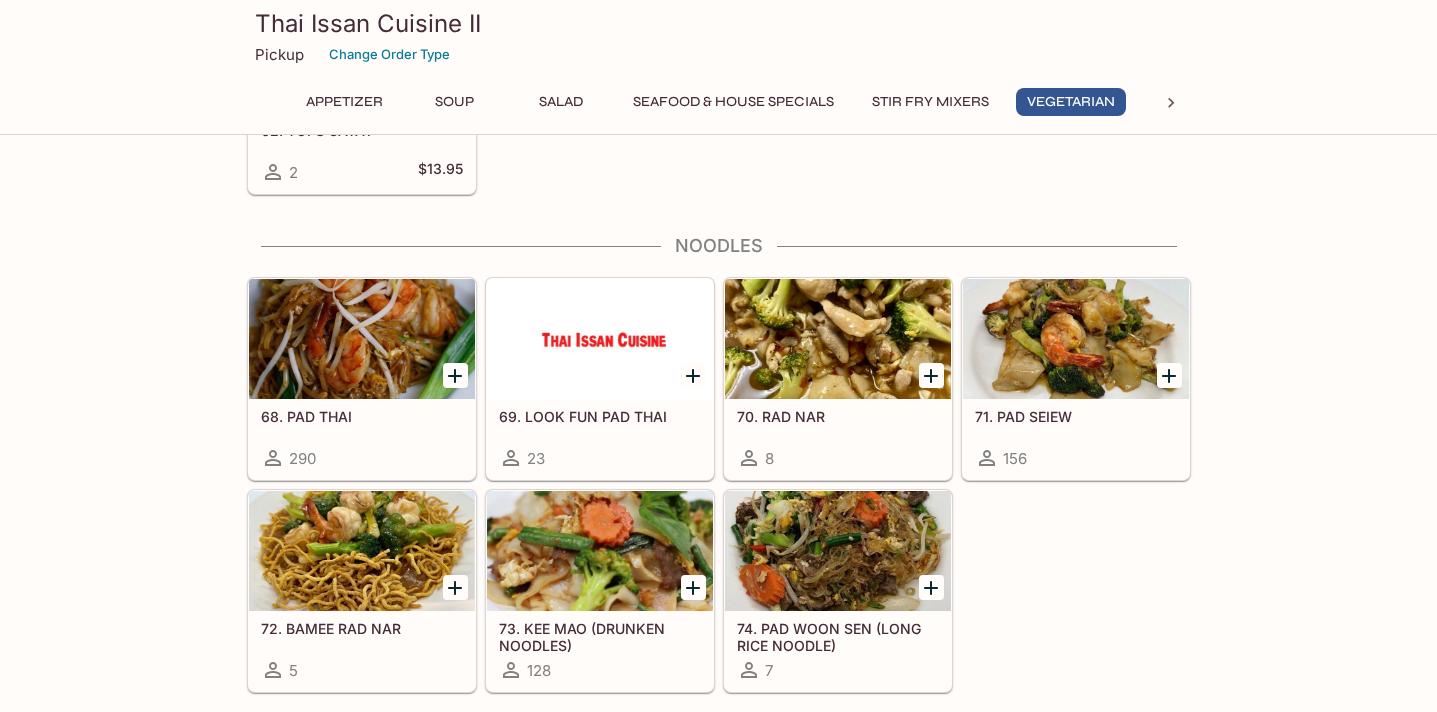 scroll, scrollTop: 3570, scrollLeft: 0, axis: vertical 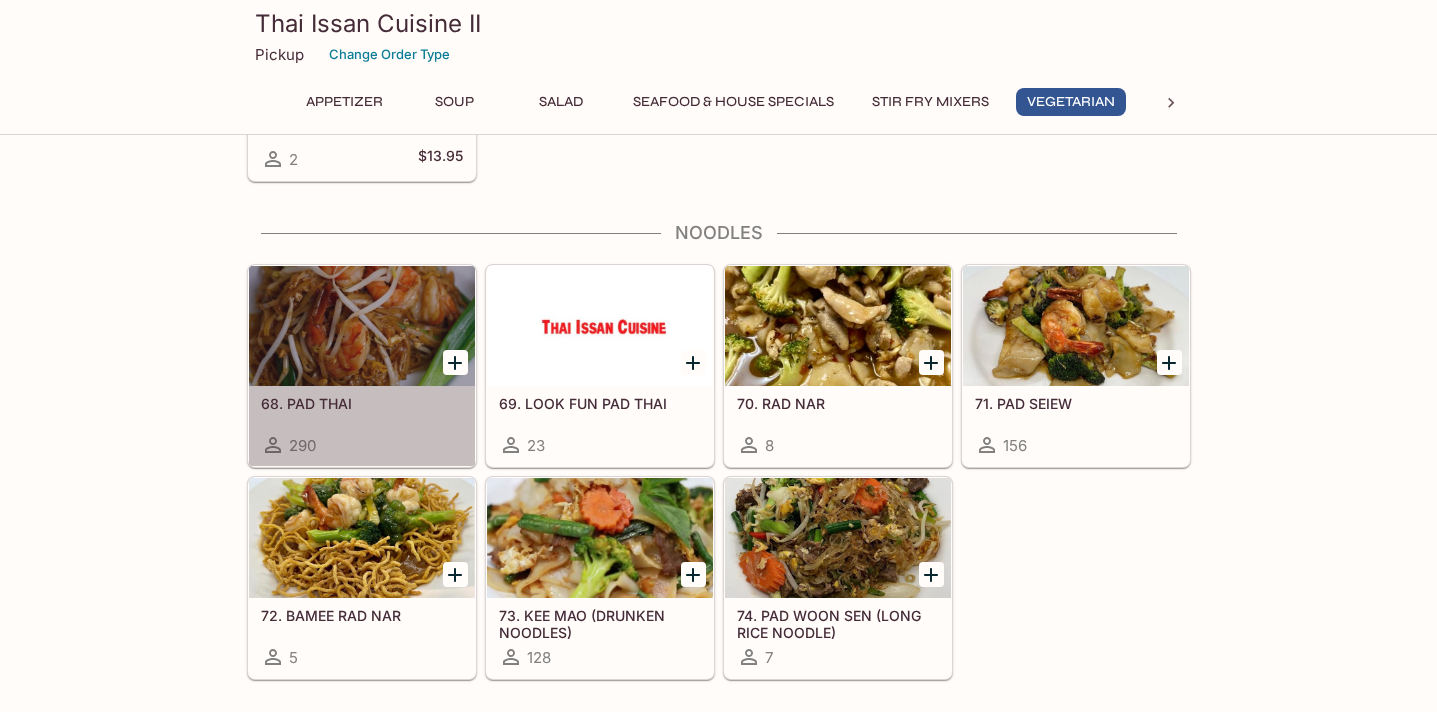 click at bounding box center [362, 326] 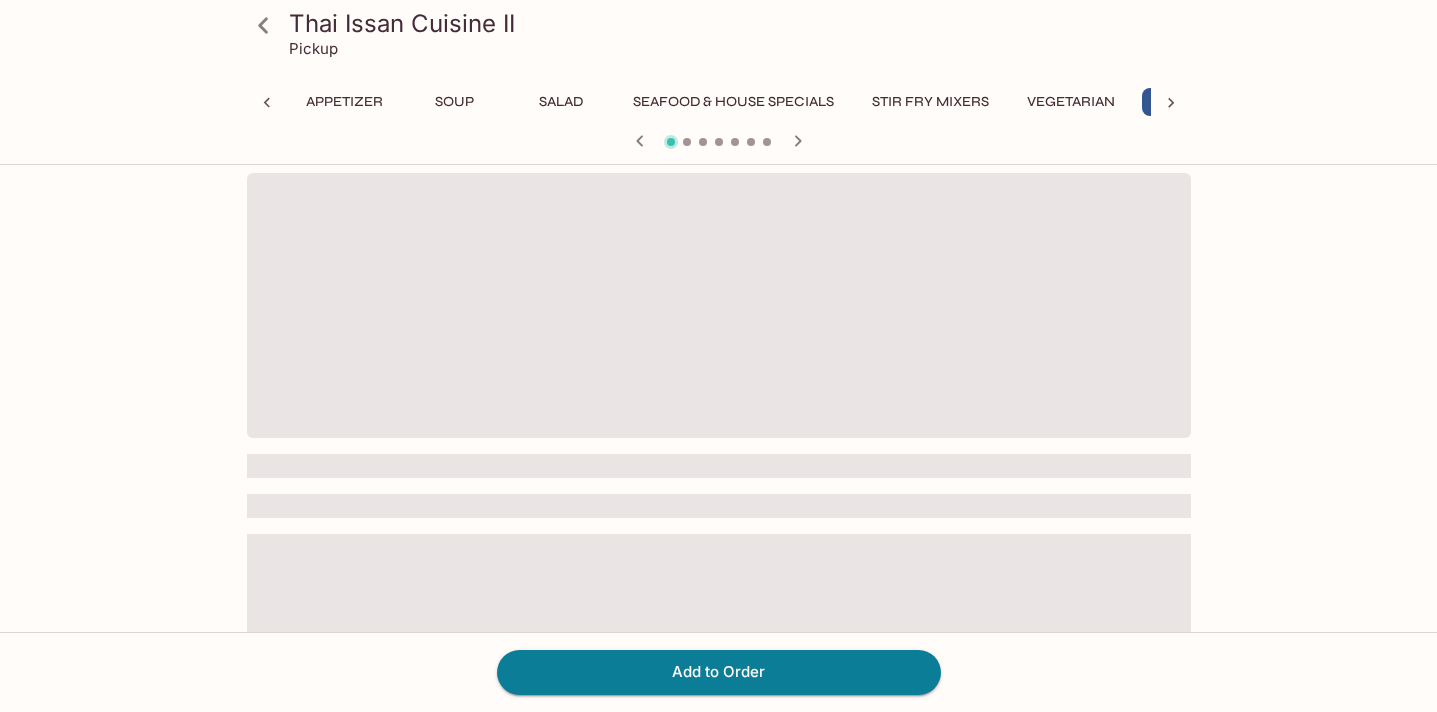 scroll, scrollTop: 0, scrollLeft: 88, axis: horizontal 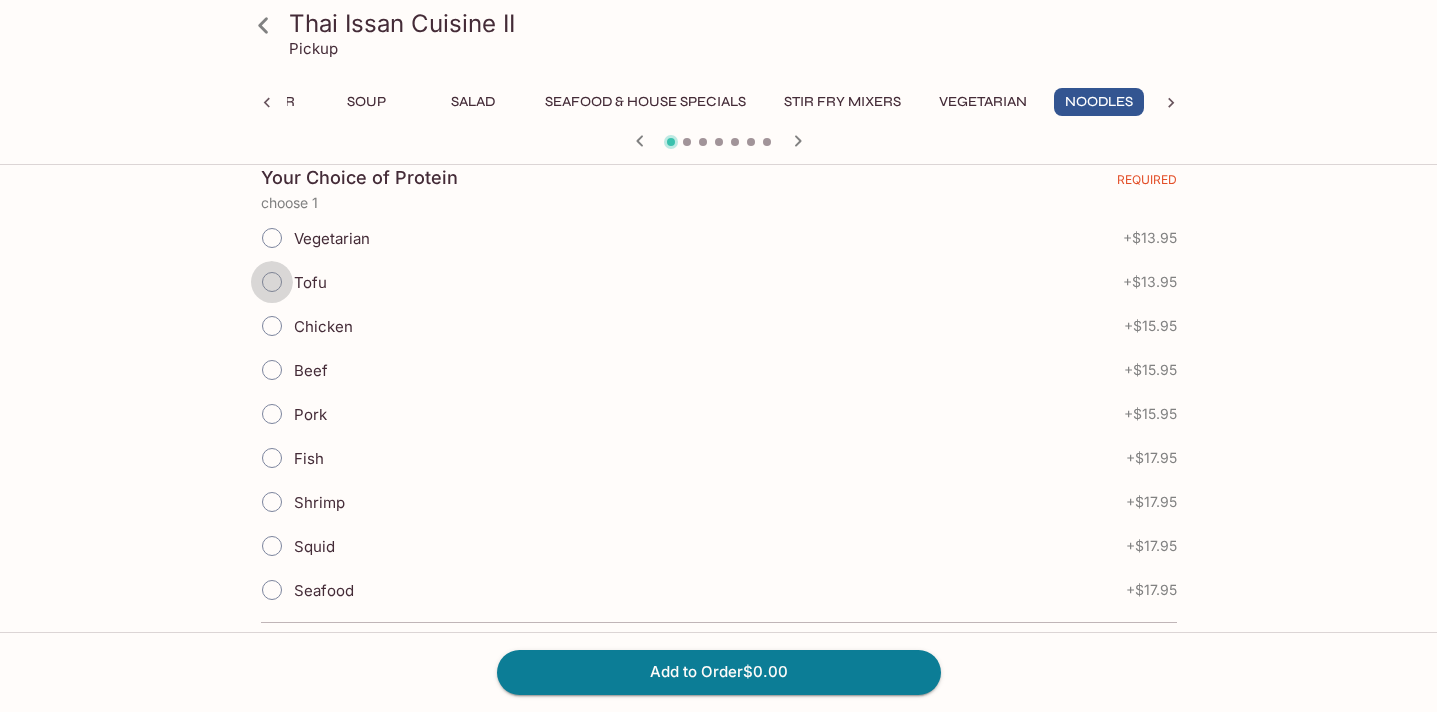 click on "Tofu" at bounding box center (272, 282) 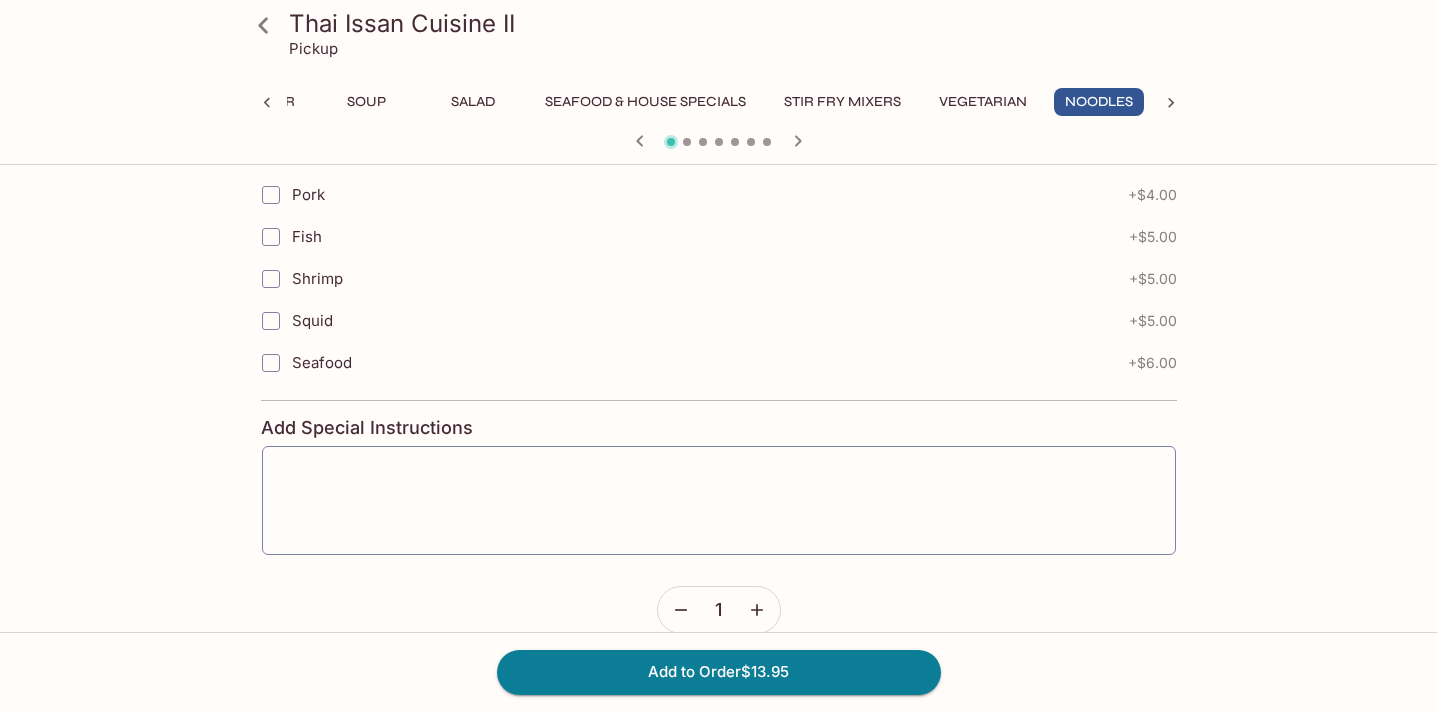 scroll, scrollTop: 1437, scrollLeft: 0, axis: vertical 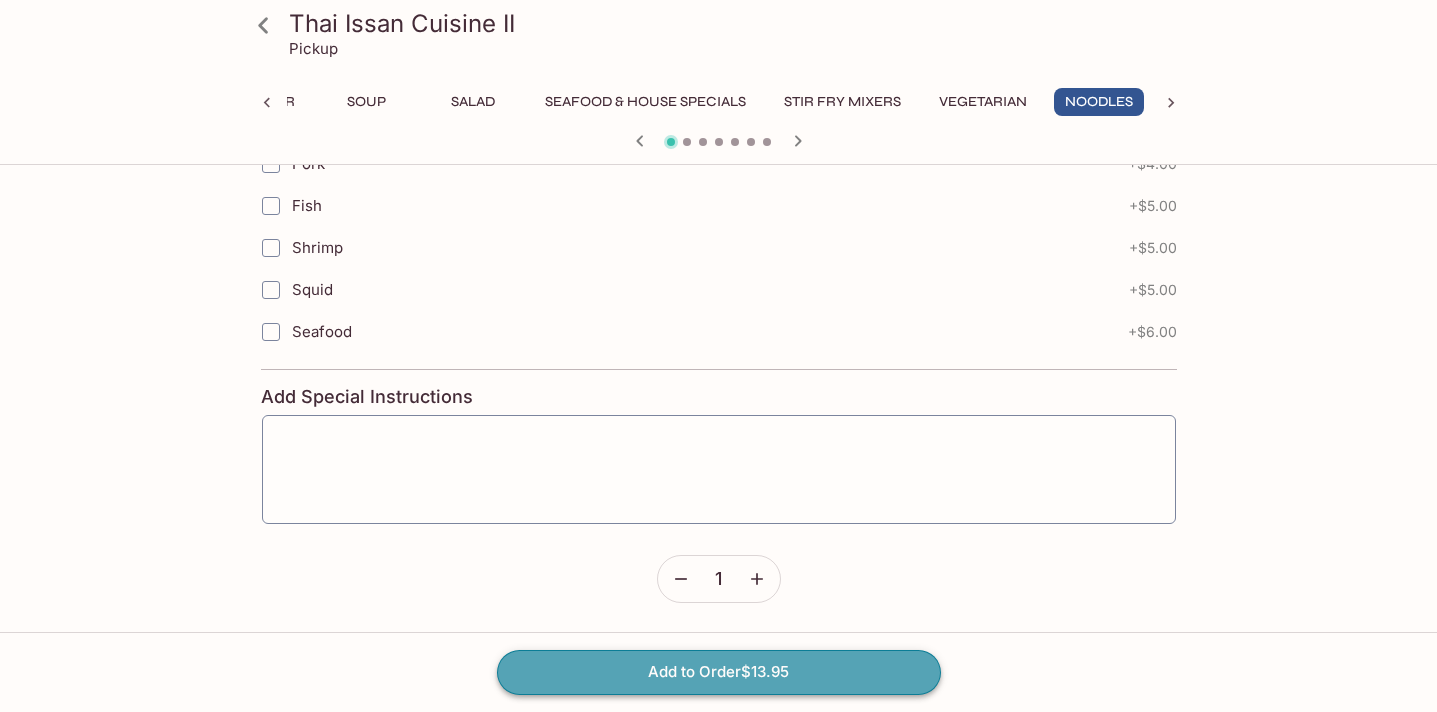 click on "Add to Order  $13.95" at bounding box center (719, 672) 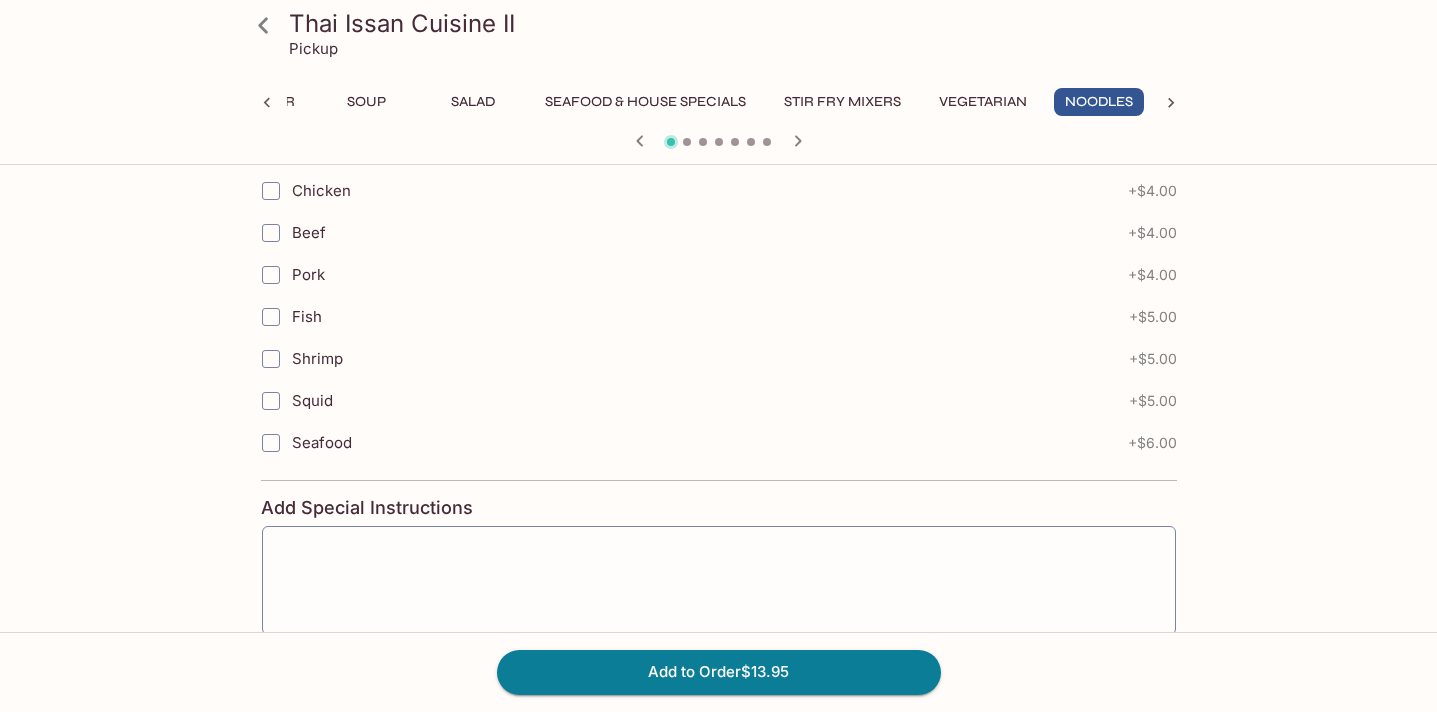 scroll, scrollTop: 1437, scrollLeft: 0, axis: vertical 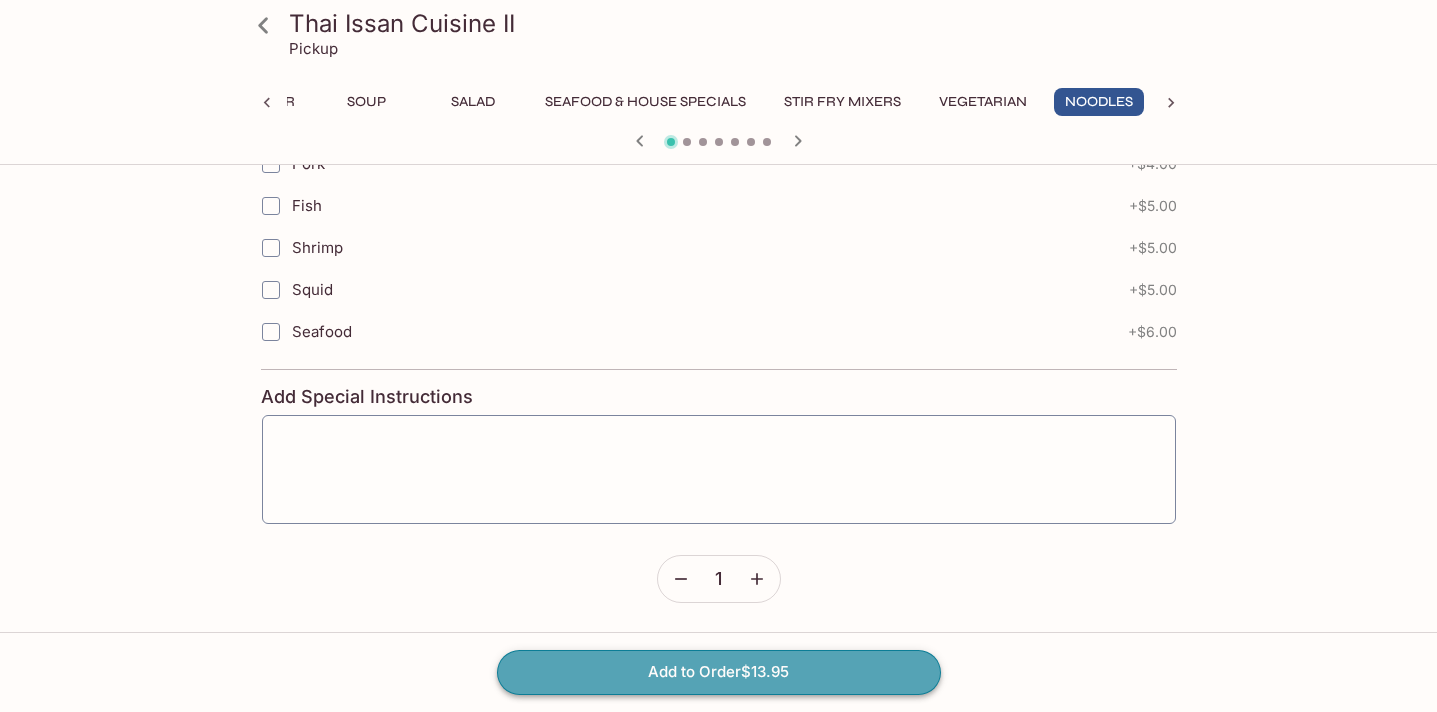 click on "Add to Order  $13.95" at bounding box center (719, 672) 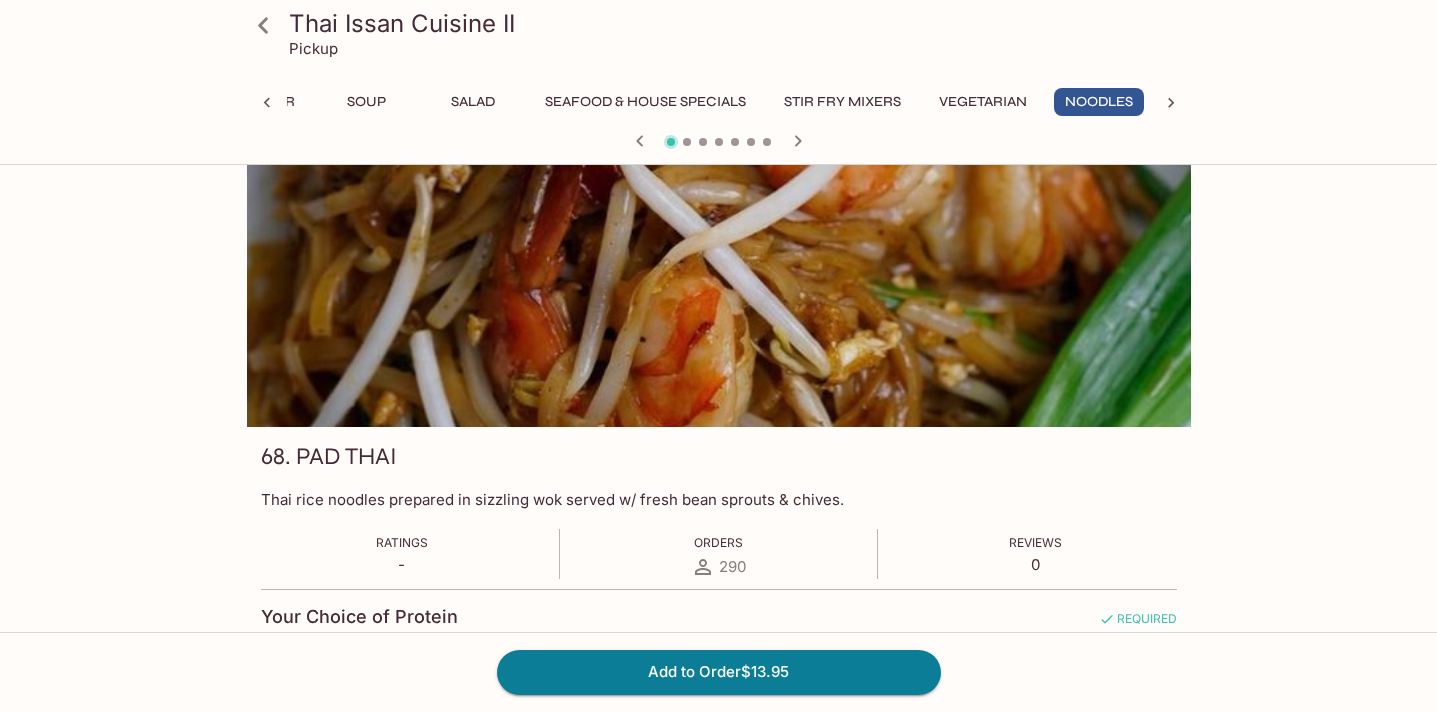 scroll, scrollTop: 0, scrollLeft: 0, axis: both 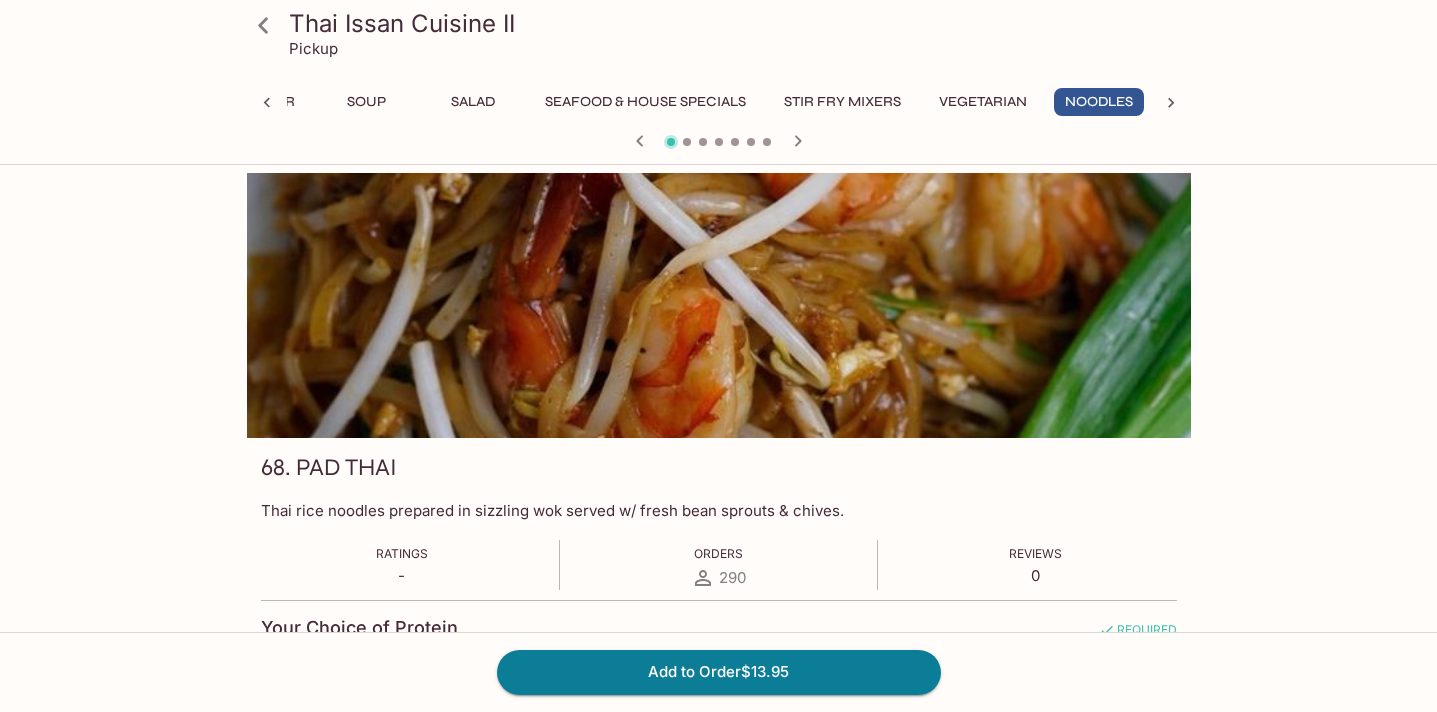 click 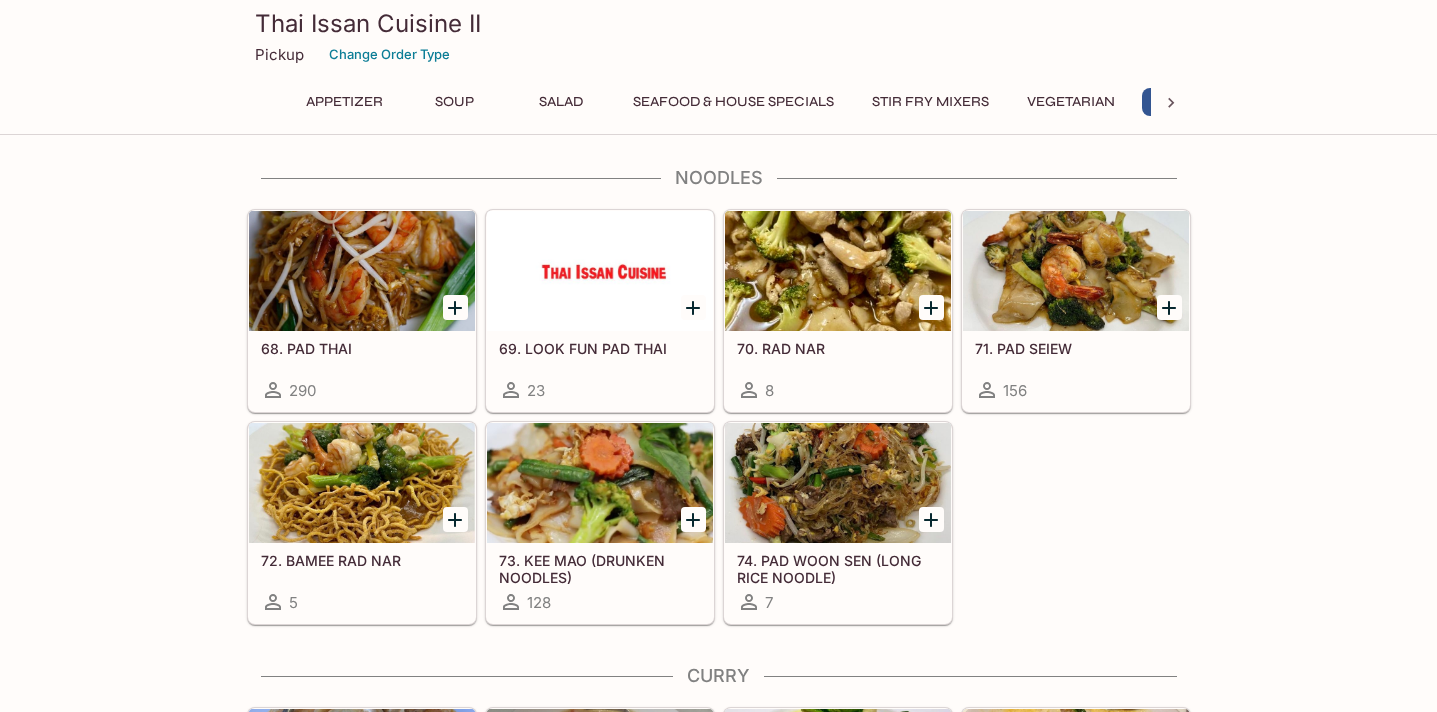 scroll, scrollTop: 3907, scrollLeft: 0, axis: vertical 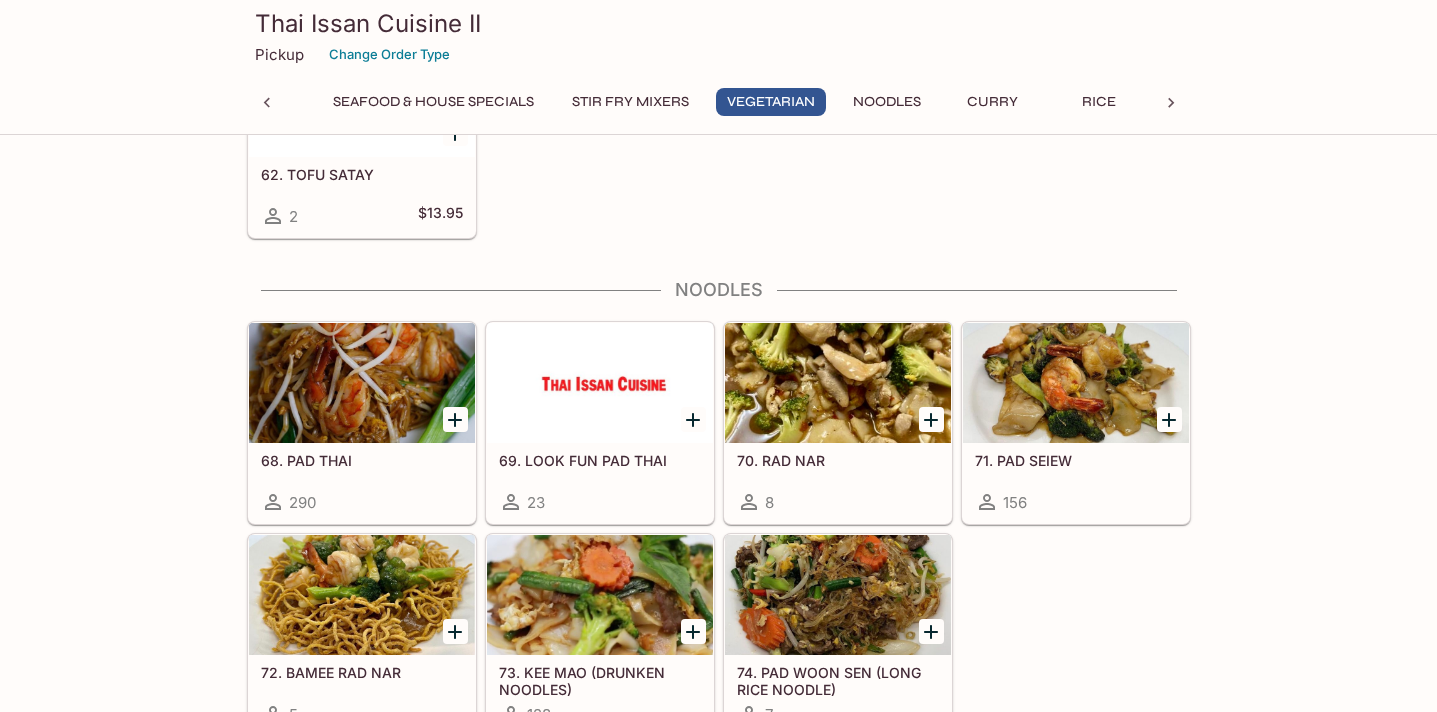 click 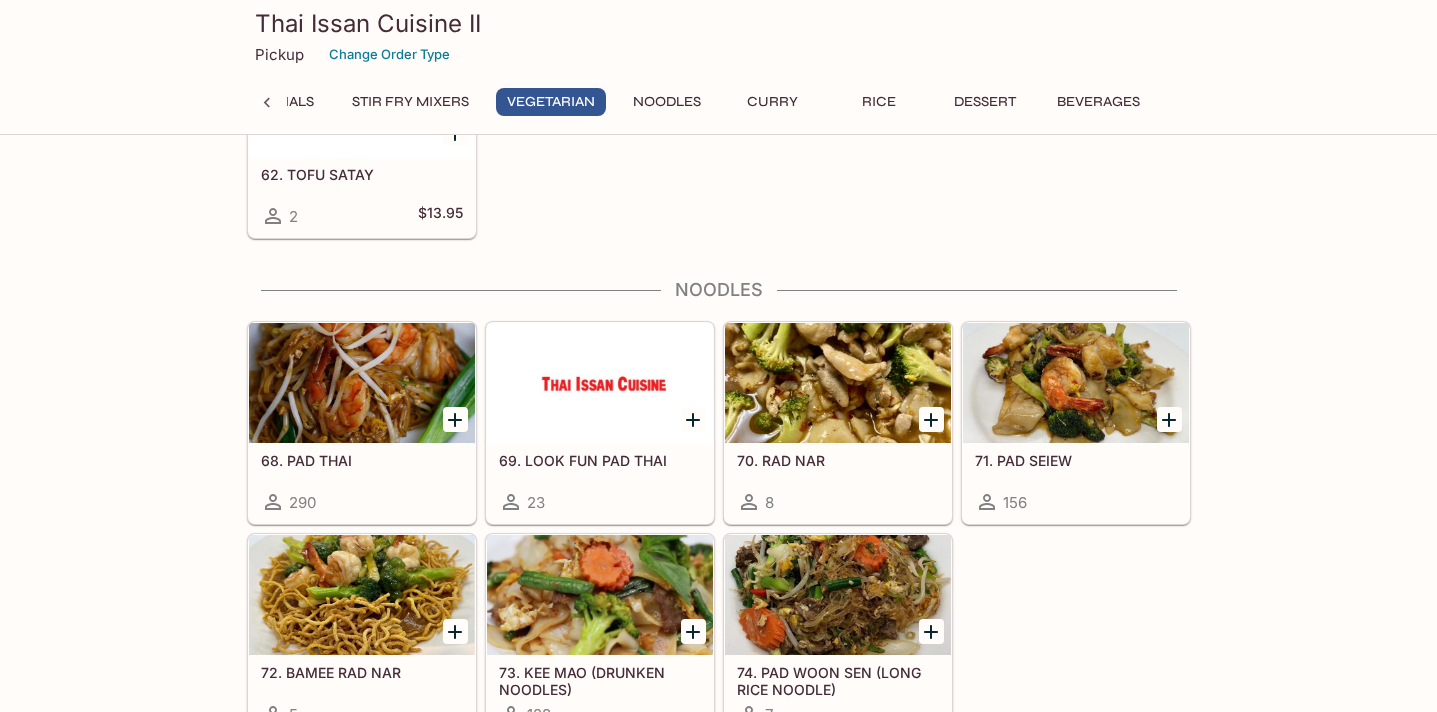 click on "68. PAD THAI 290 69. LOOK FUN PAD THAI 23 70. RAD NAR 8 71. PAD SEIEW 156 72. BAMEE RAD NAR 5 73. KEE MAO (DRUNKEN NOODLES) 128 74. PAD WOON SEN (LONG RICE NOODLE) 7" at bounding box center [715, 525] 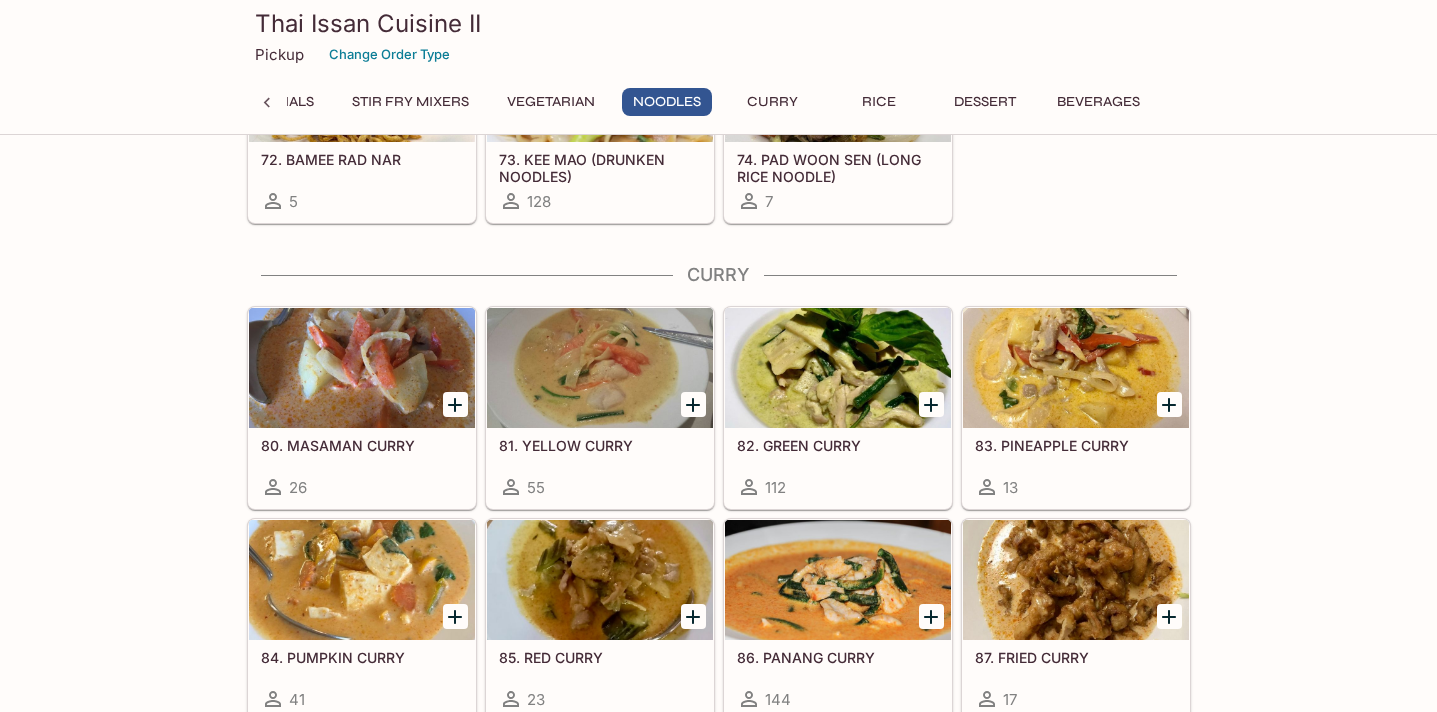 scroll, scrollTop: 4086, scrollLeft: 0, axis: vertical 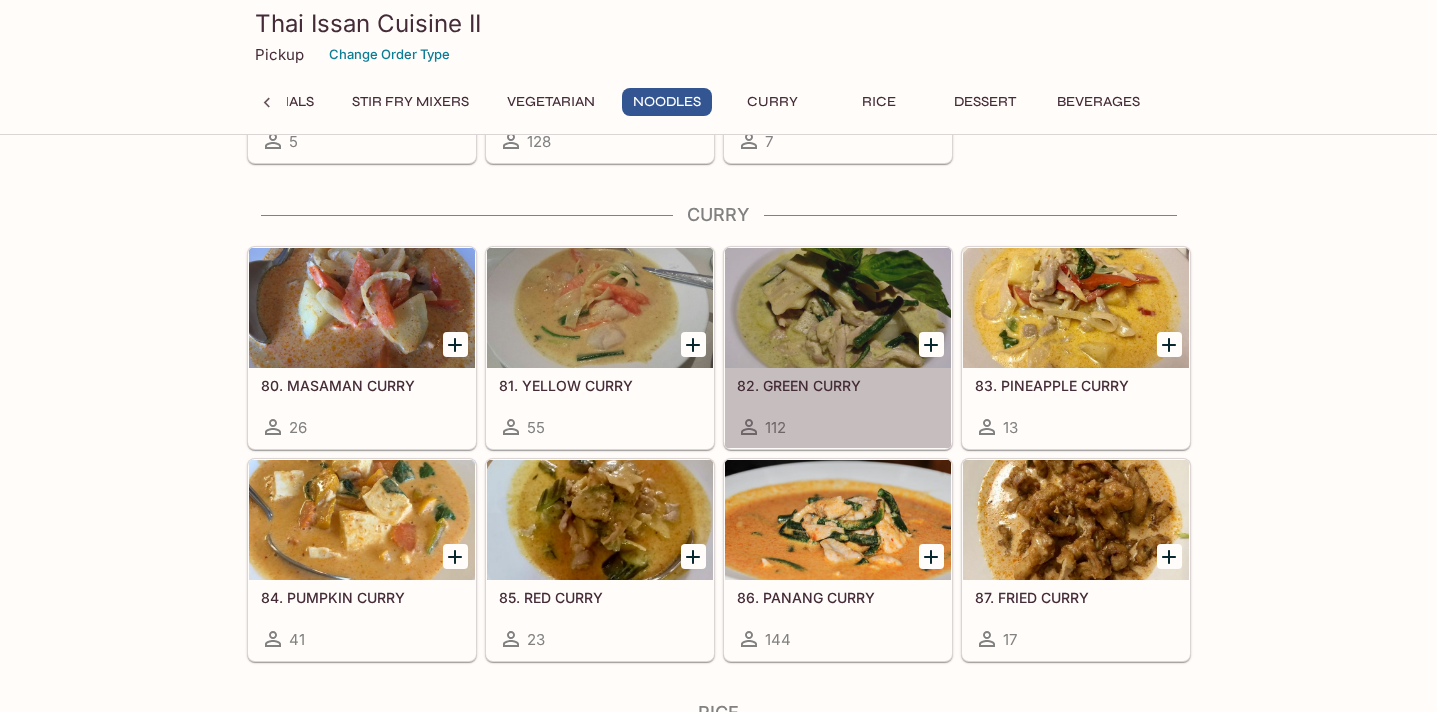 click at bounding box center [838, 308] 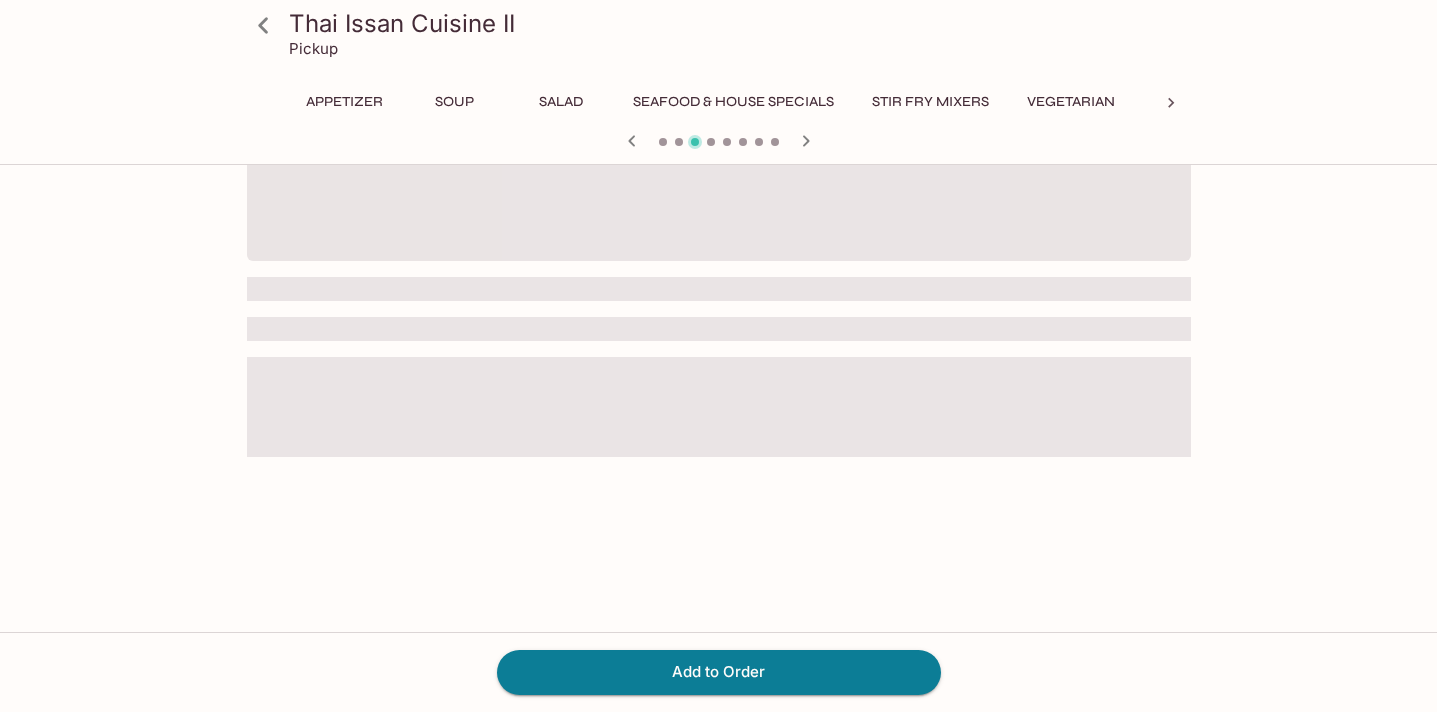 scroll, scrollTop: 0, scrollLeft: 0, axis: both 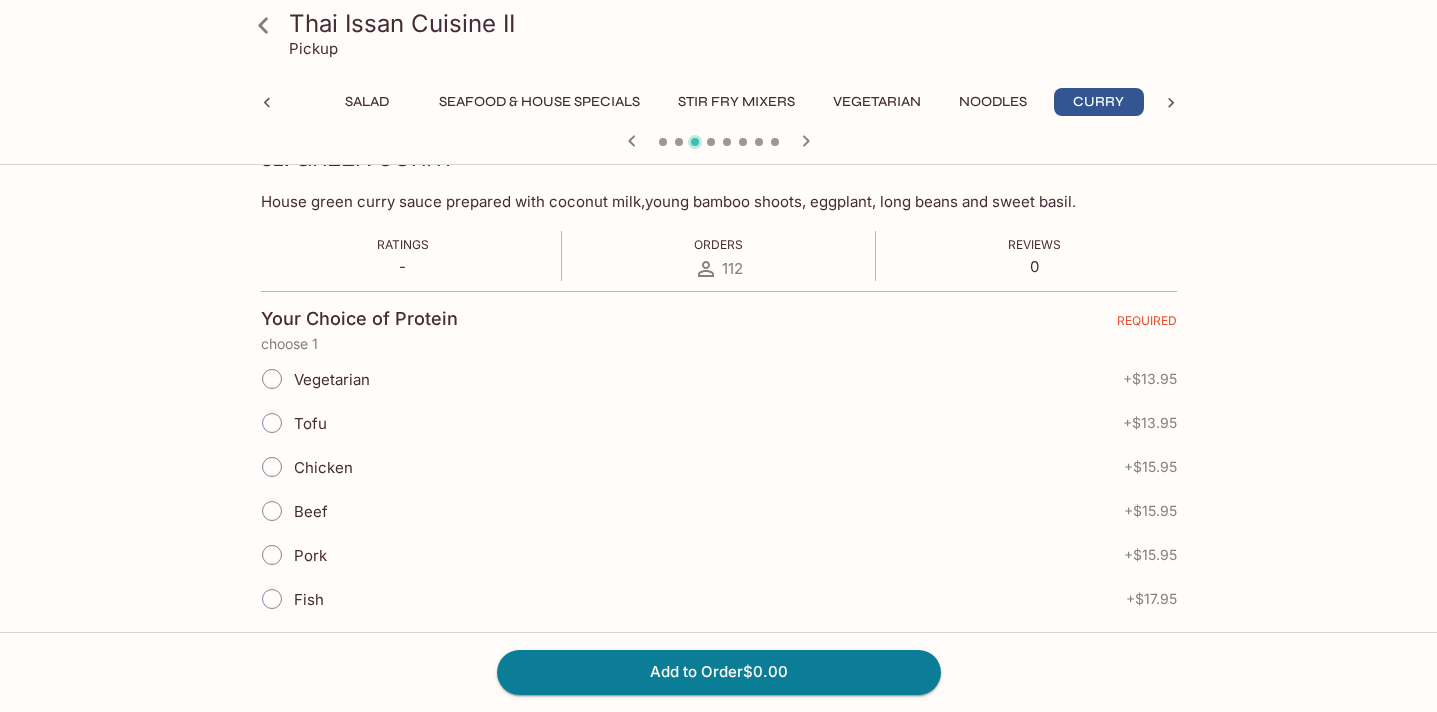 click on "Tofu" at bounding box center (272, 423) 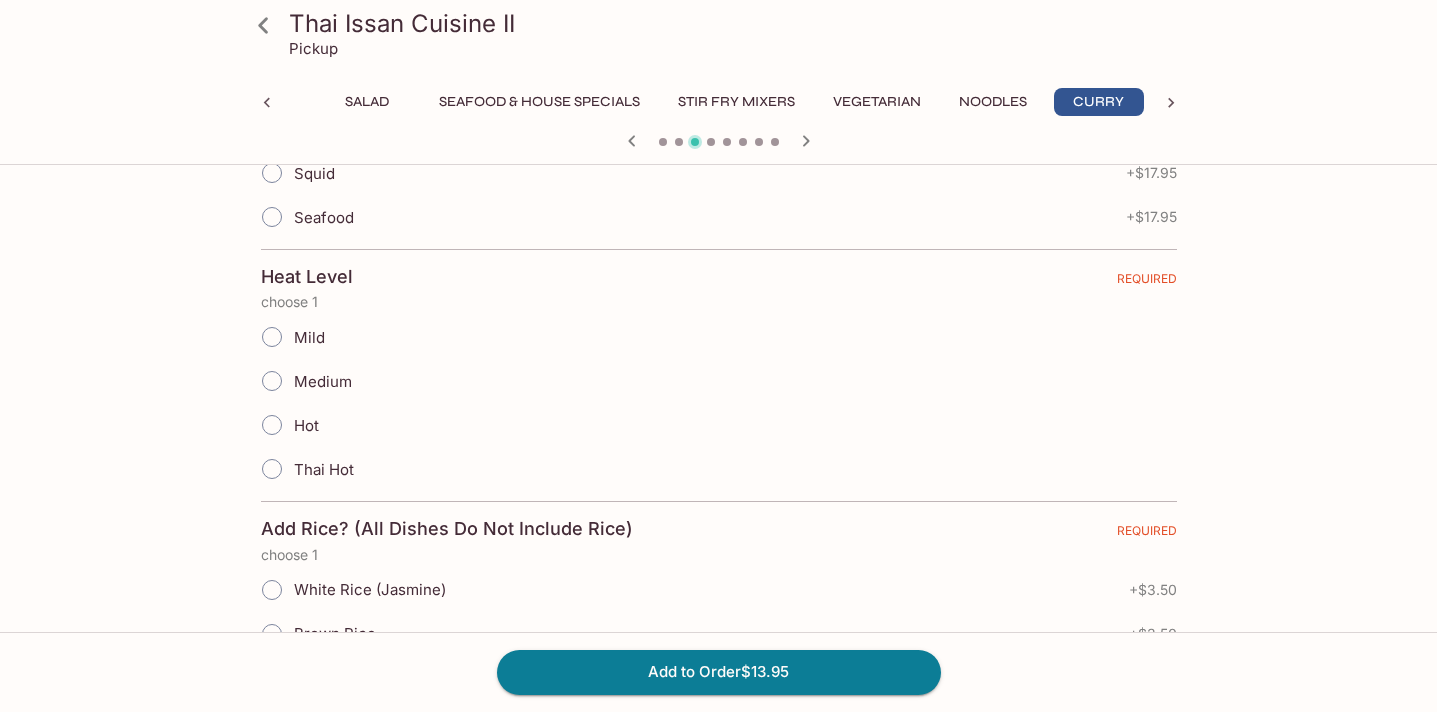 scroll, scrollTop: 824, scrollLeft: 0, axis: vertical 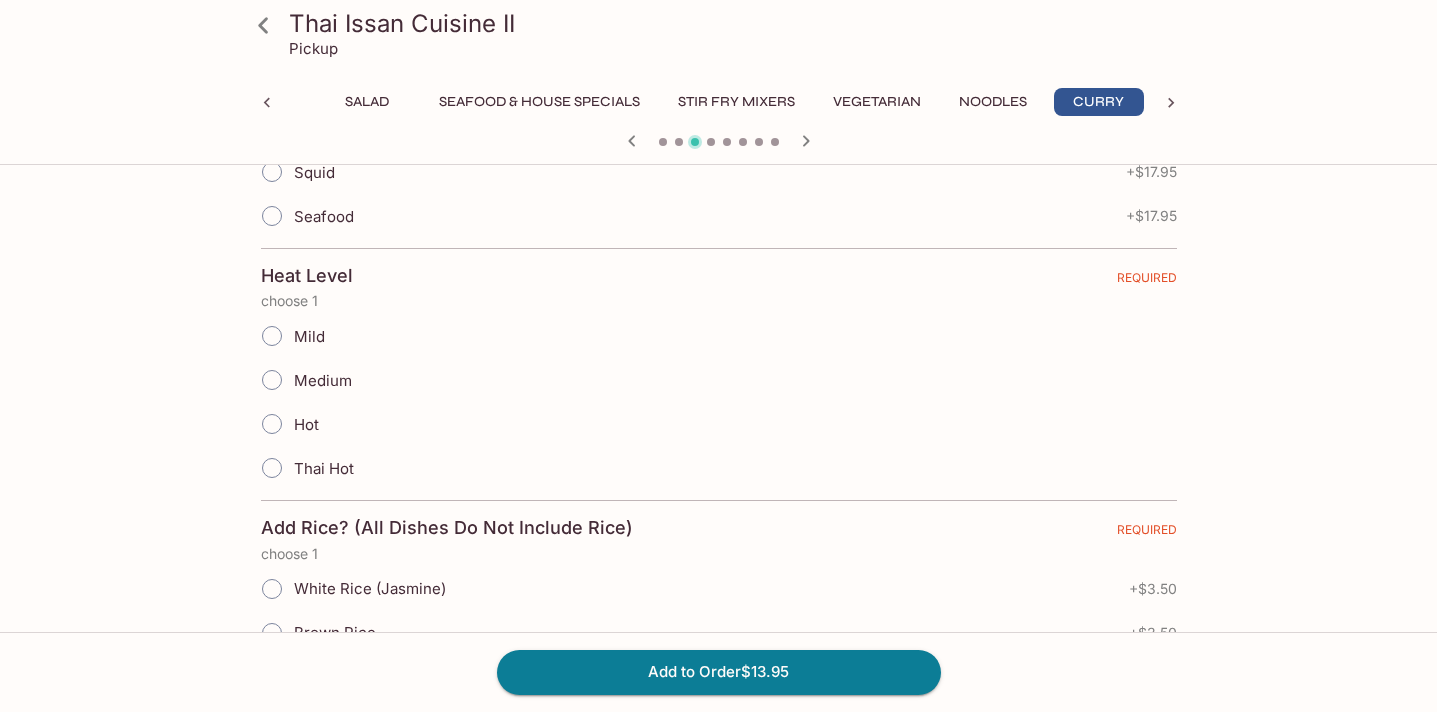 click on "Mild" at bounding box center (272, 336) 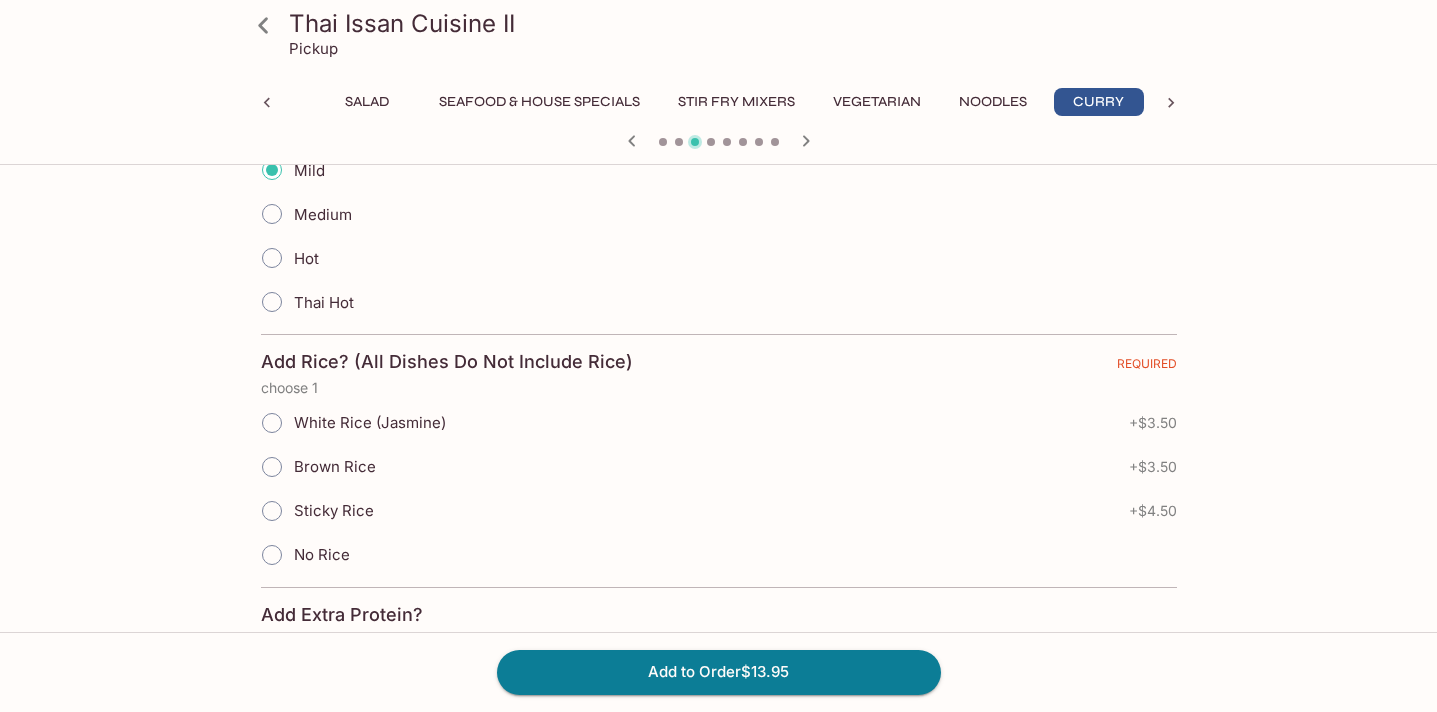 scroll, scrollTop: 991, scrollLeft: 0, axis: vertical 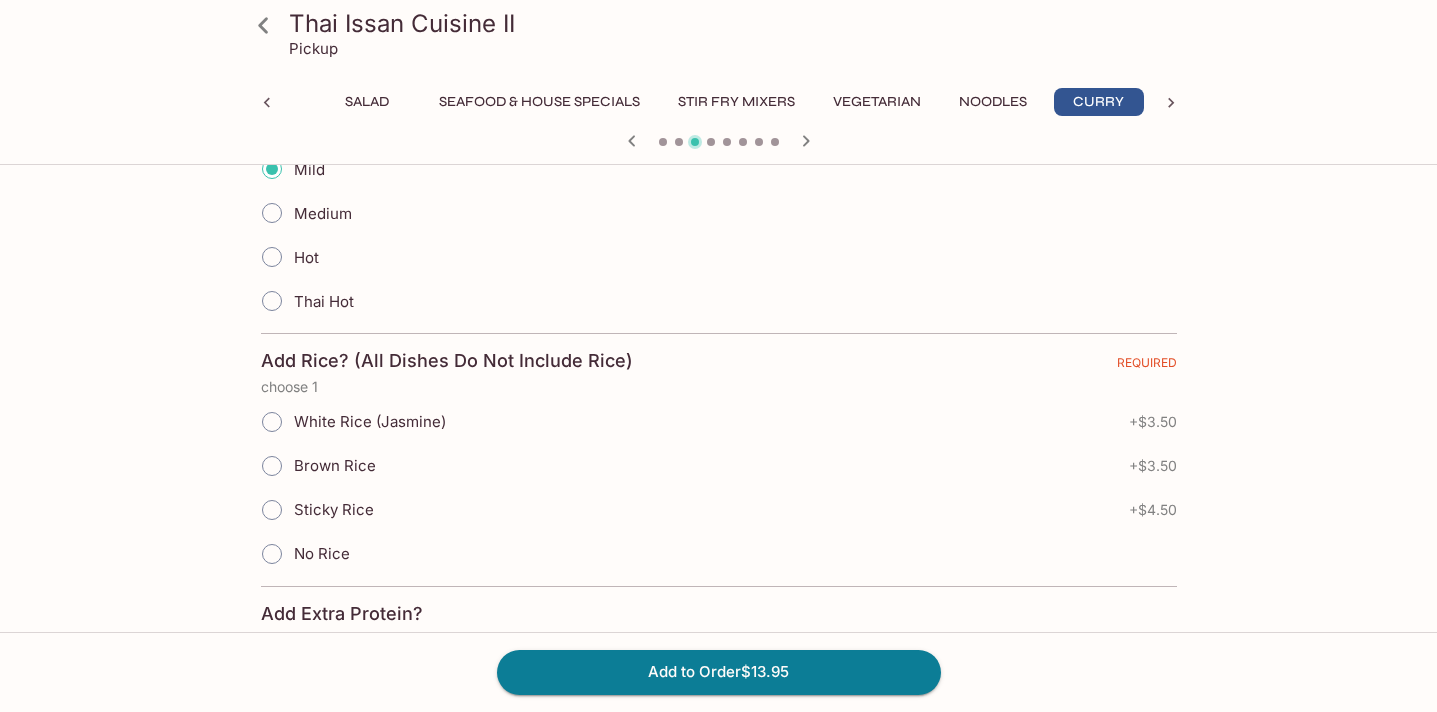 click on "Sticky Rice" at bounding box center (272, 510) 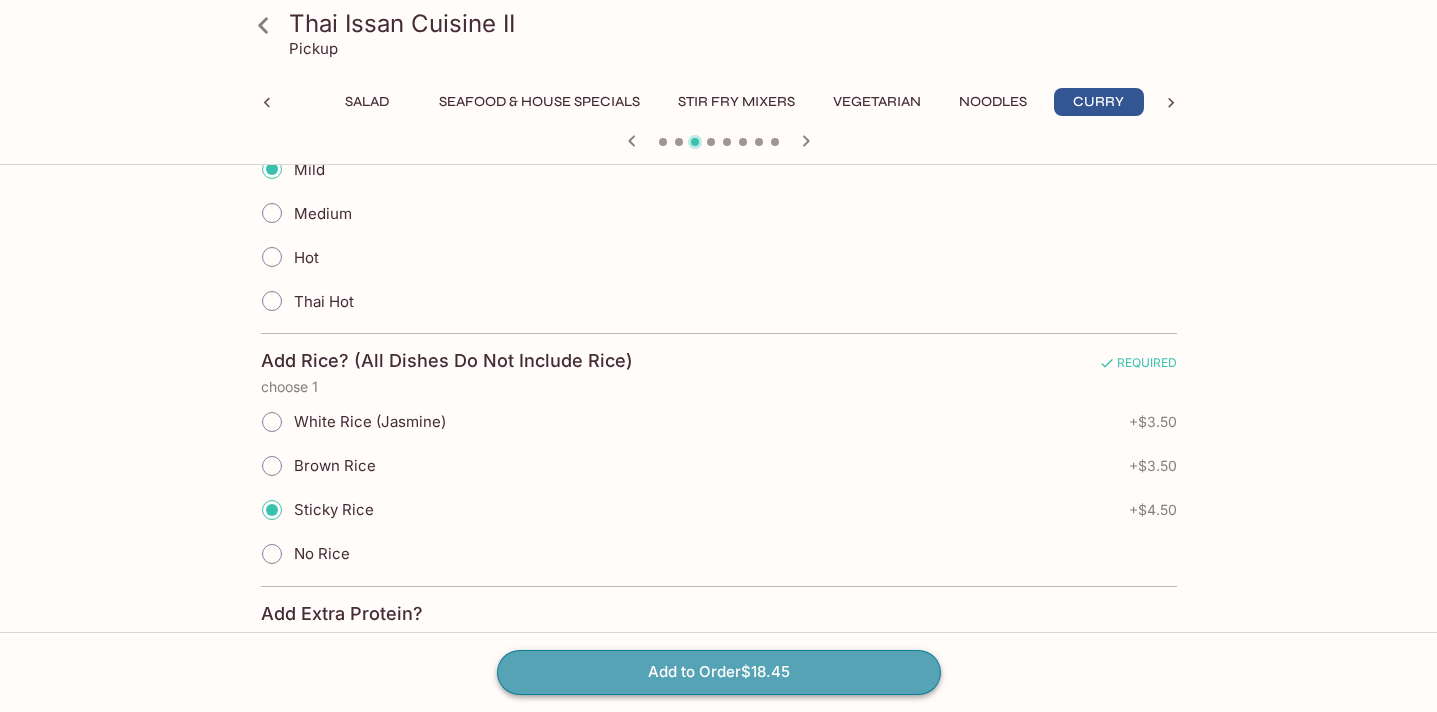 click on "Add to Order  $18.45" at bounding box center (719, 672) 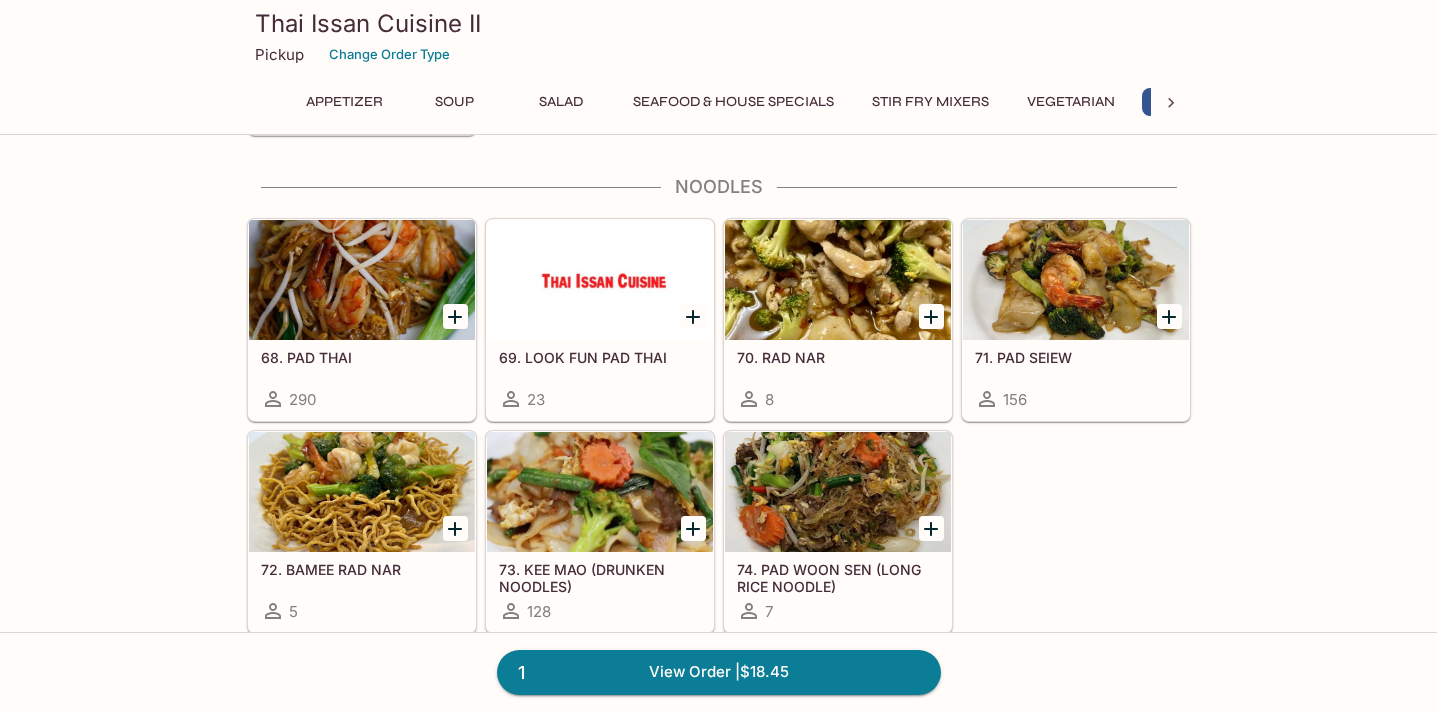 scroll, scrollTop: 3633, scrollLeft: 0, axis: vertical 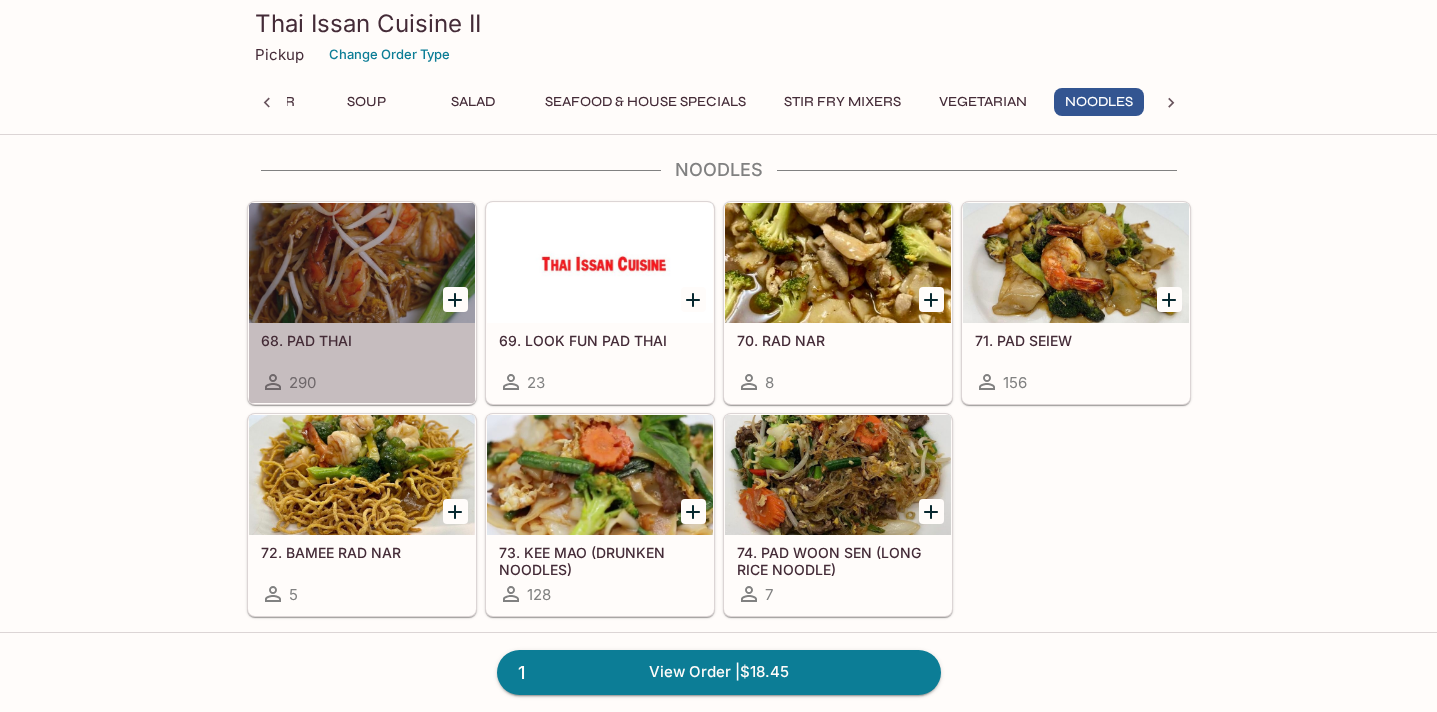 click at bounding box center (362, 263) 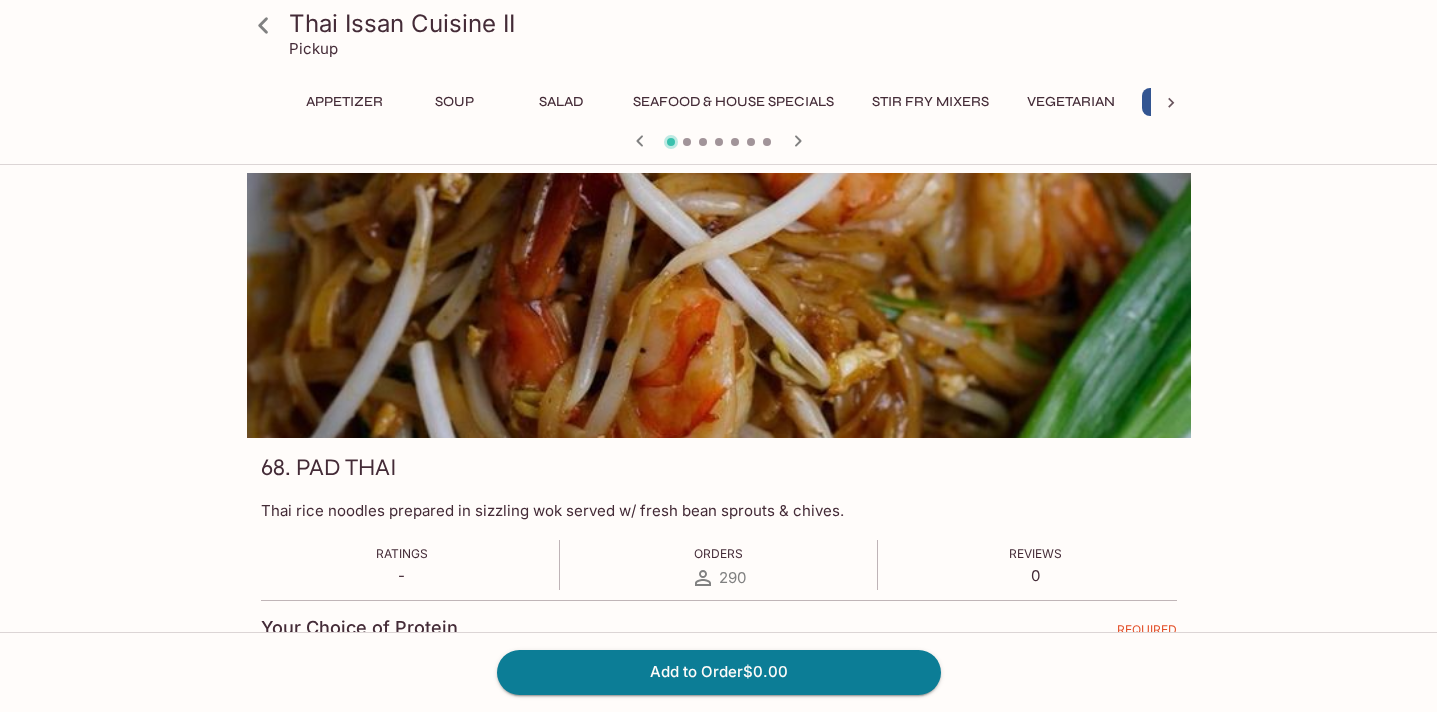 scroll, scrollTop: 0, scrollLeft: 88, axis: horizontal 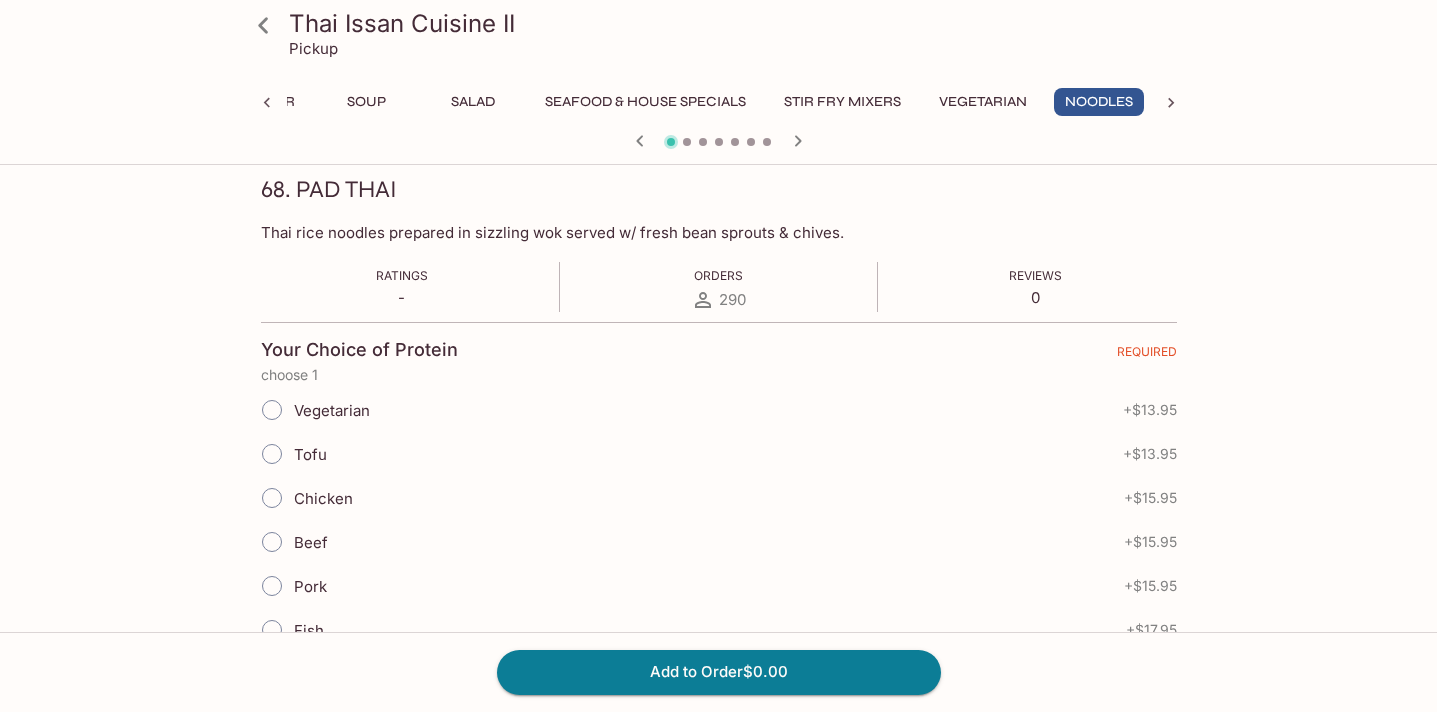 click on "Tofu" at bounding box center (272, 454) 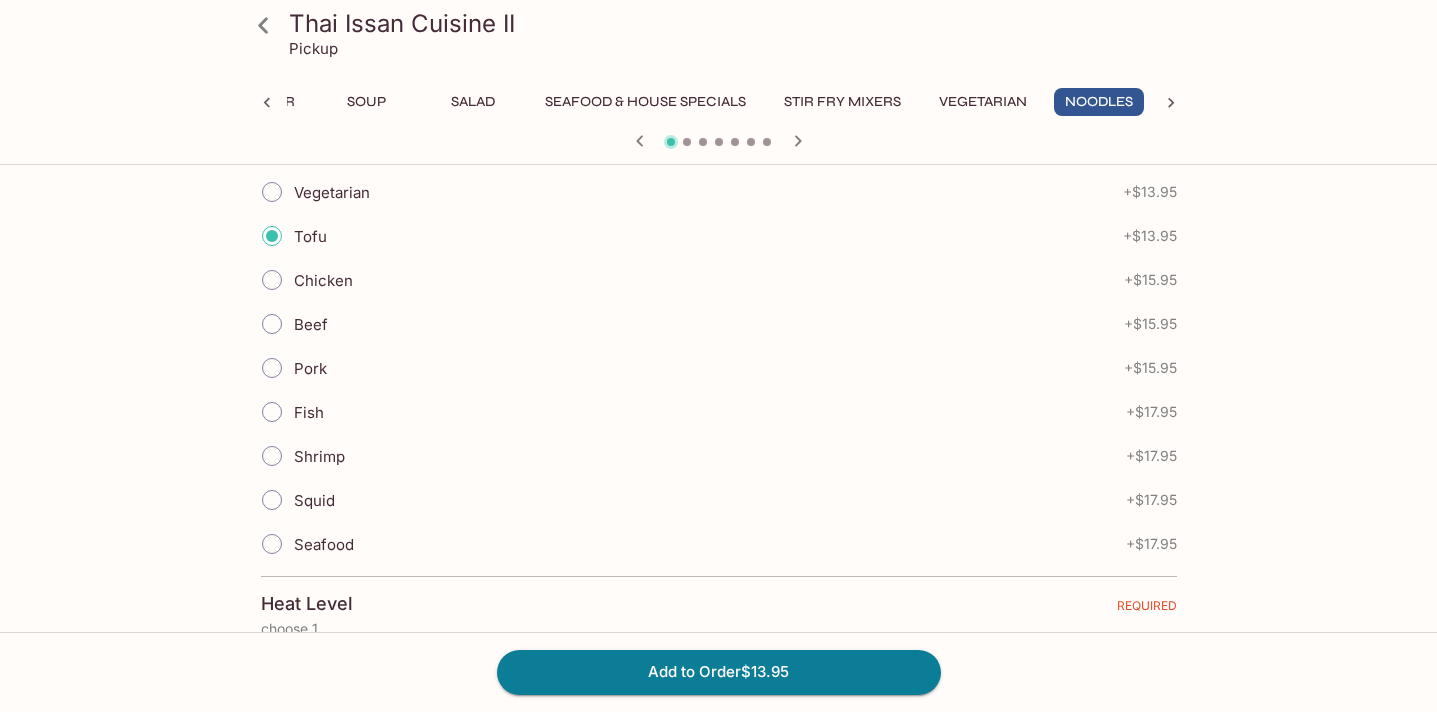 scroll, scrollTop: 750, scrollLeft: 0, axis: vertical 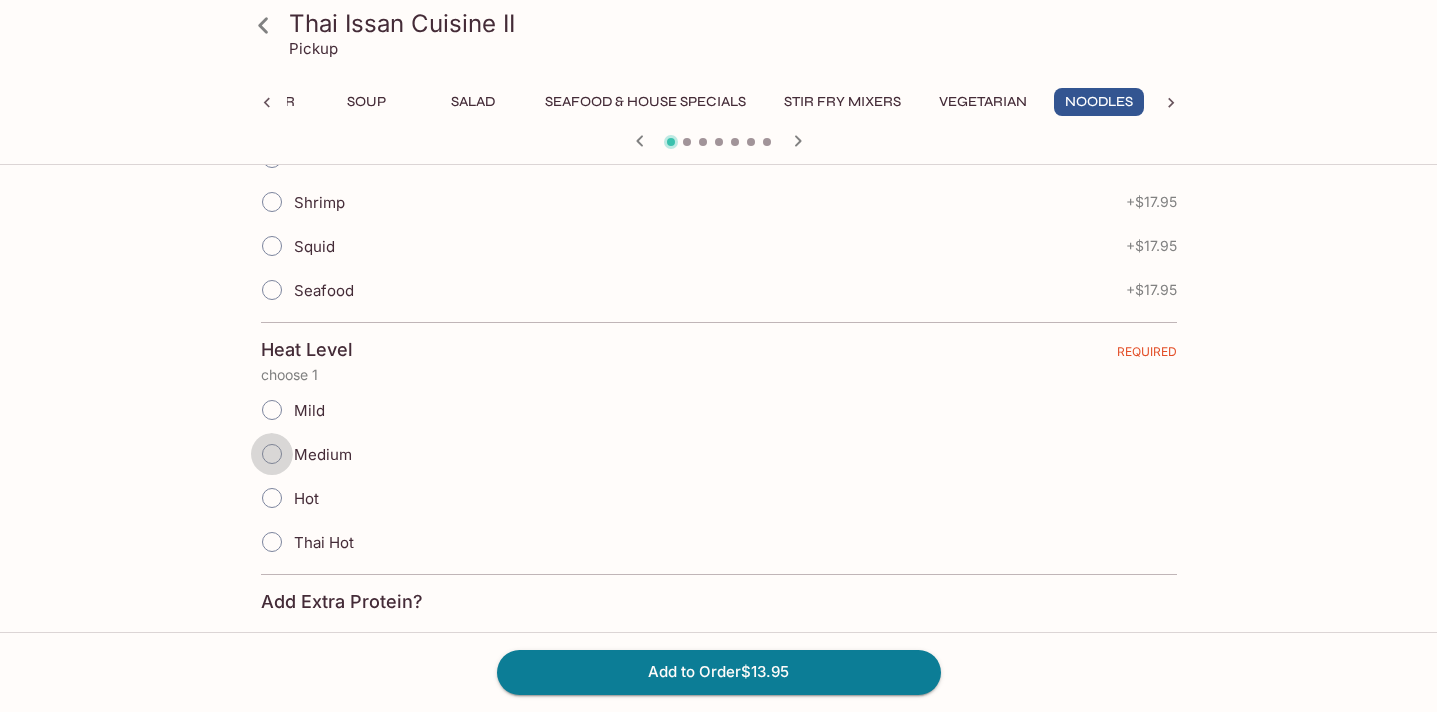click on "Medium" at bounding box center (272, 454) 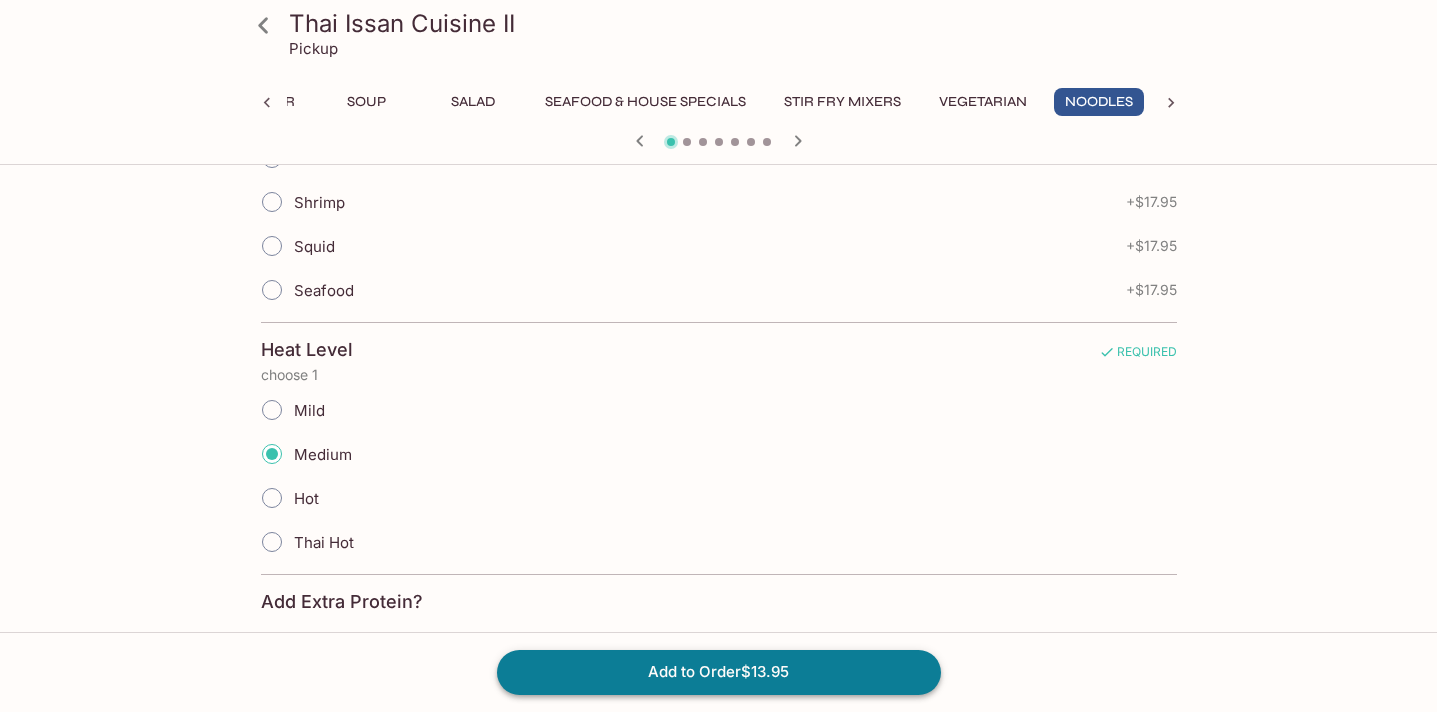 click on "Add to Order  $13.95" at bounding box center [719, 672] 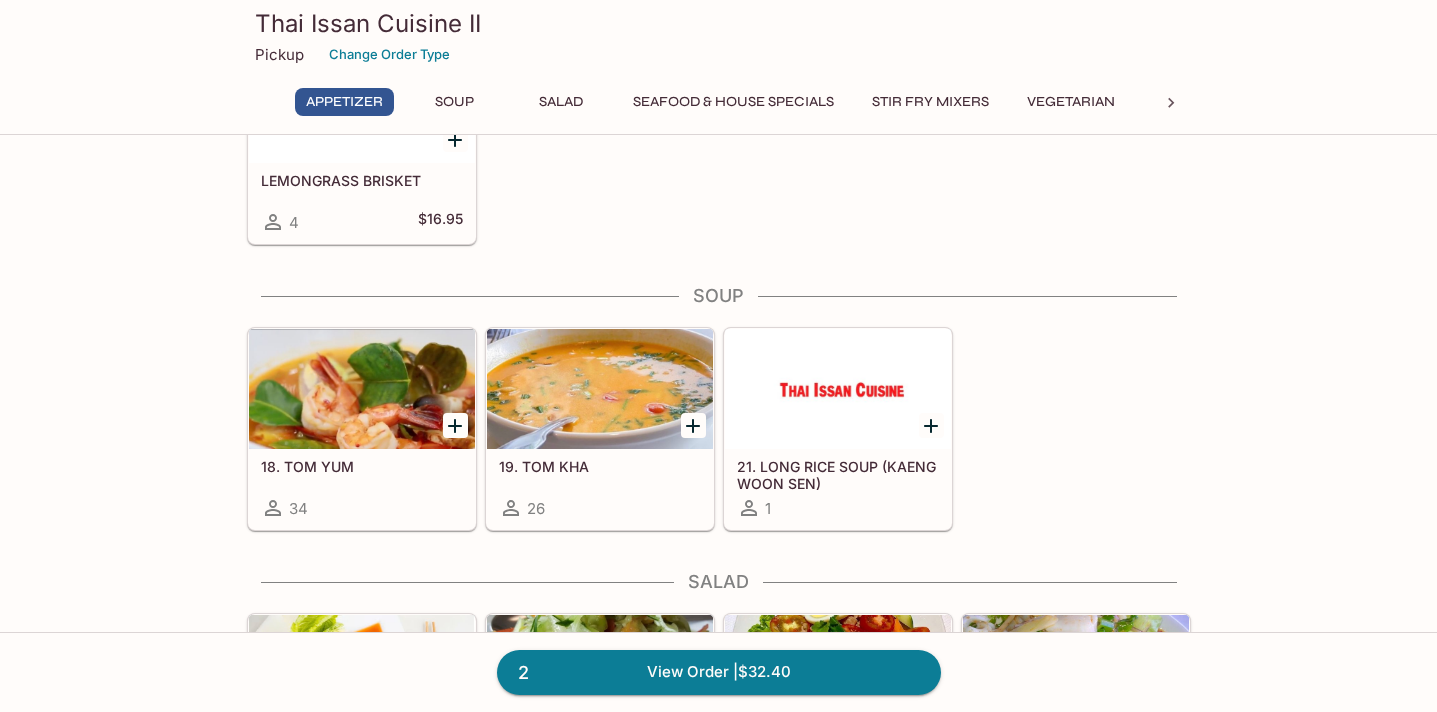 scroll, scrollTop: 811, scrollLeft: 0, axis: vertical 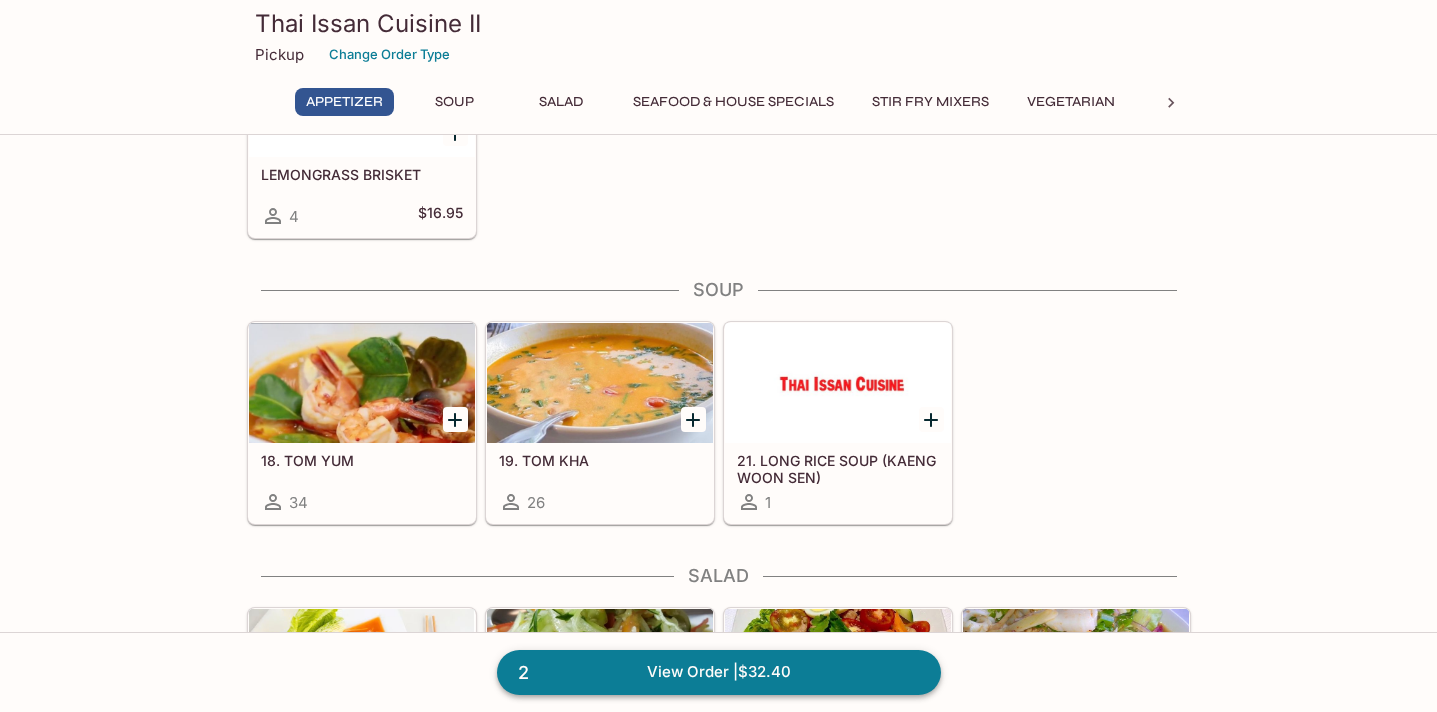 click on "2 View Order |  $32.40" at bounding box center [719, 672] 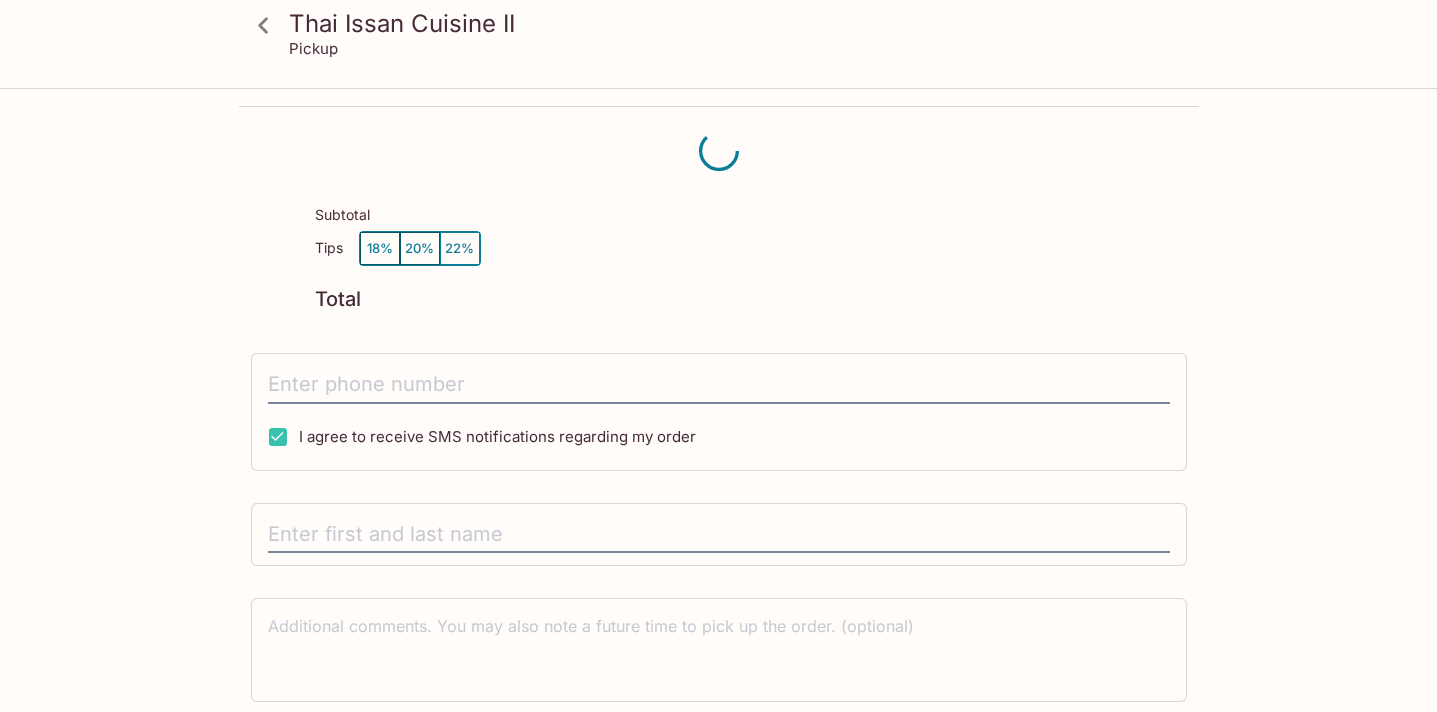 scroll, scrollTop: 0, scrollLeft: 0, axis: both 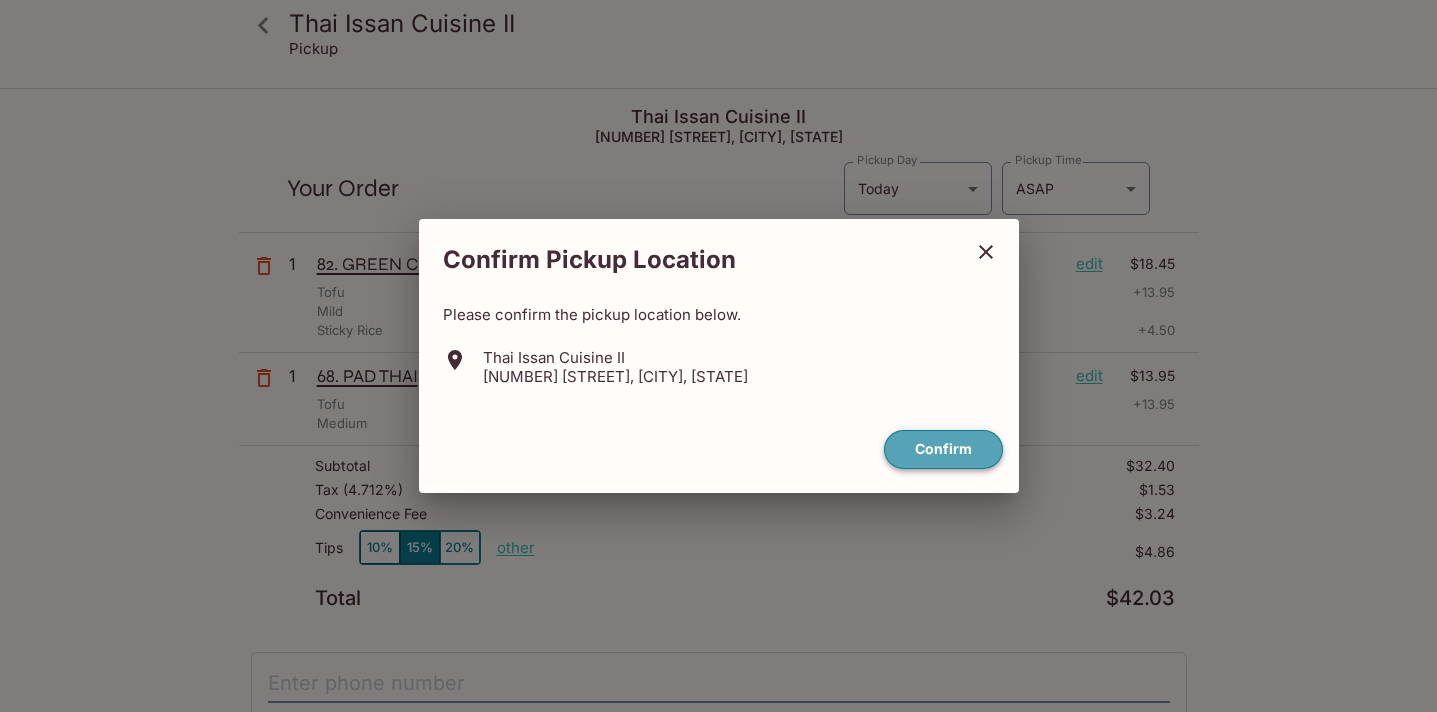 click on "Confirm" at bounding box center (943, 449) 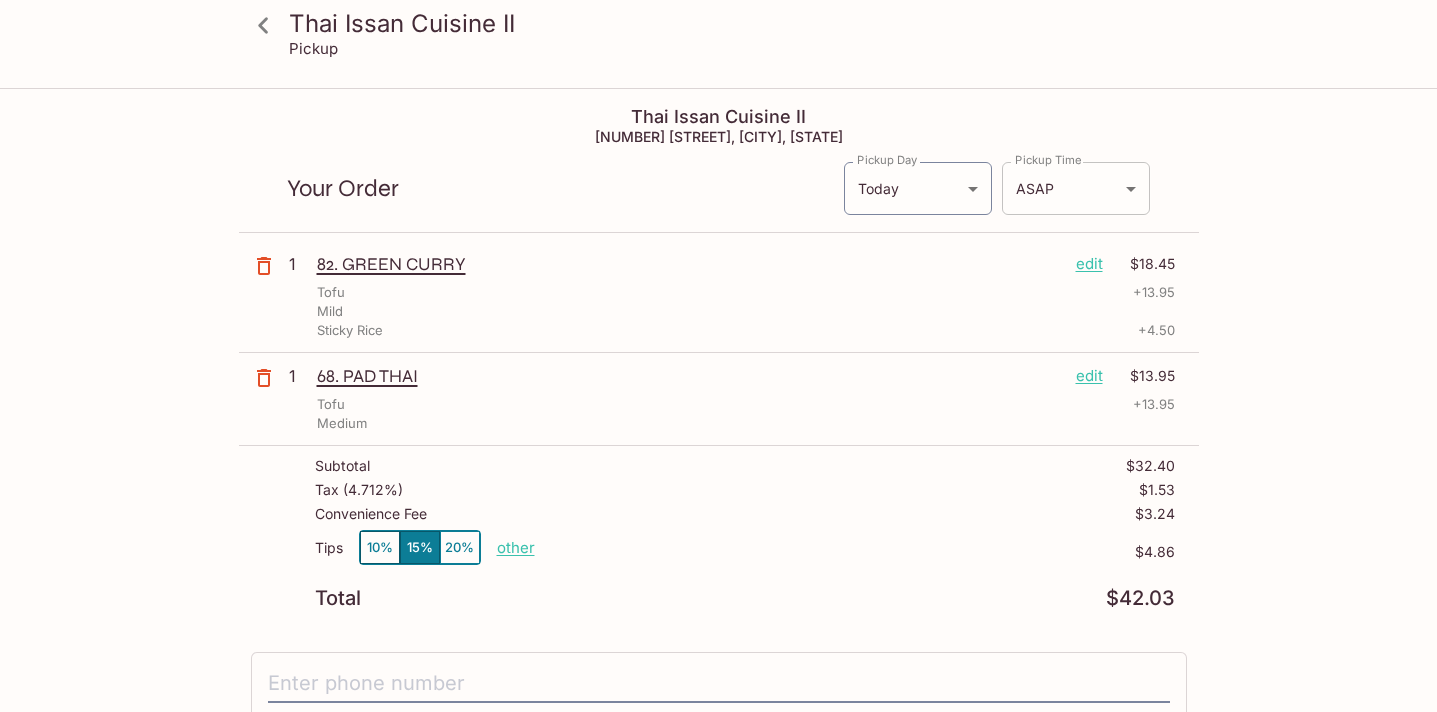 click on "Thai Issan Cuisine II Pickup Thai Issan Cuisine II [NUMBER] [STREET], [CITY], [STATE] Your Order Pickup Day Today Today Pickup Day Pickup Time ASAP ASAP Pickup Time 1 82. GREEN CURRY edit $18.45 Tofu + 13.95 Mild Sticky Rice + 4.50 1 68. PAD THAI edit $13.95 Tofu + 13.95 Medium Subtotal $32.40 Tax ( 4.712% ) $1.53 Convenience Fee $3.24 Tips 10% 15% 20% other $4.86 Total $42.03 I agree to receive SMS notifications regarding my order x Pay with Credit Card Thai Issan Cuisine II | Powered by Beluga" at bounding box center (718, 446) 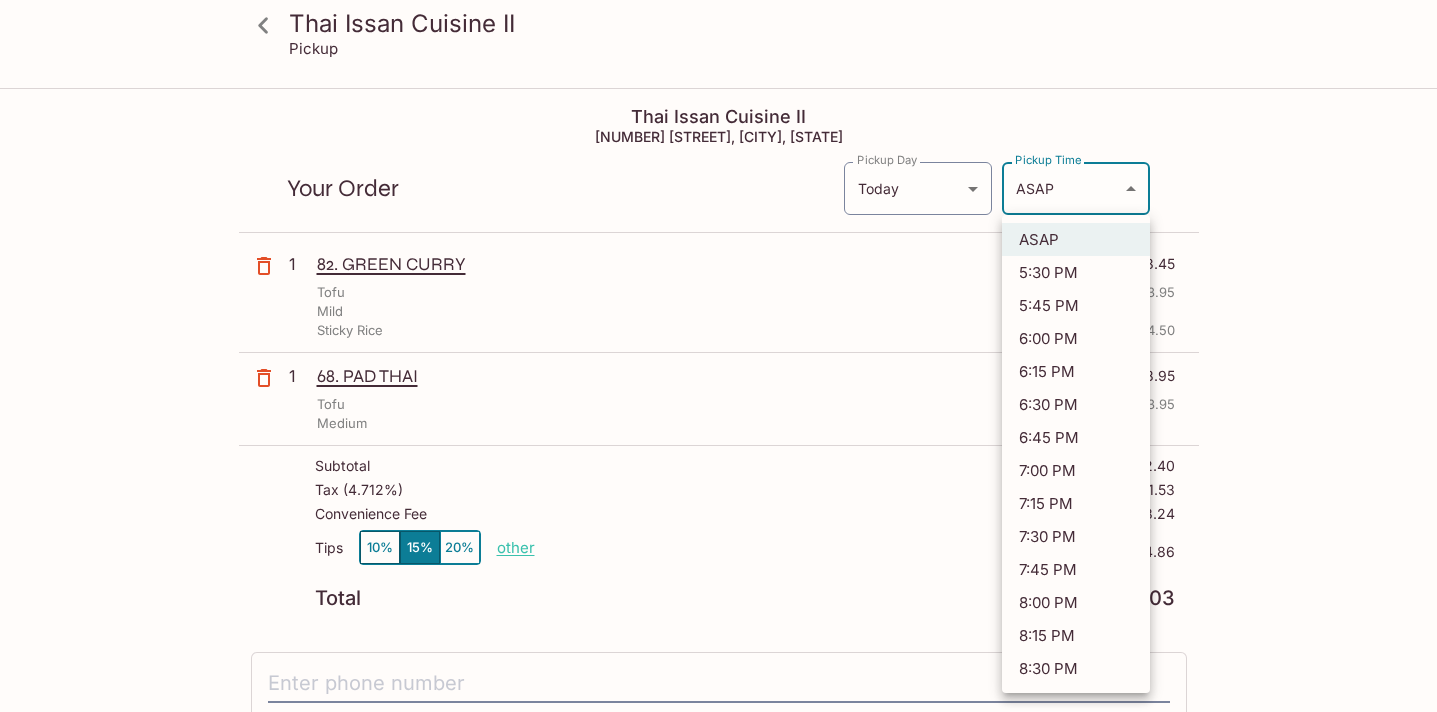 click on "5:30 PM" at bounding box center (1076, 272) 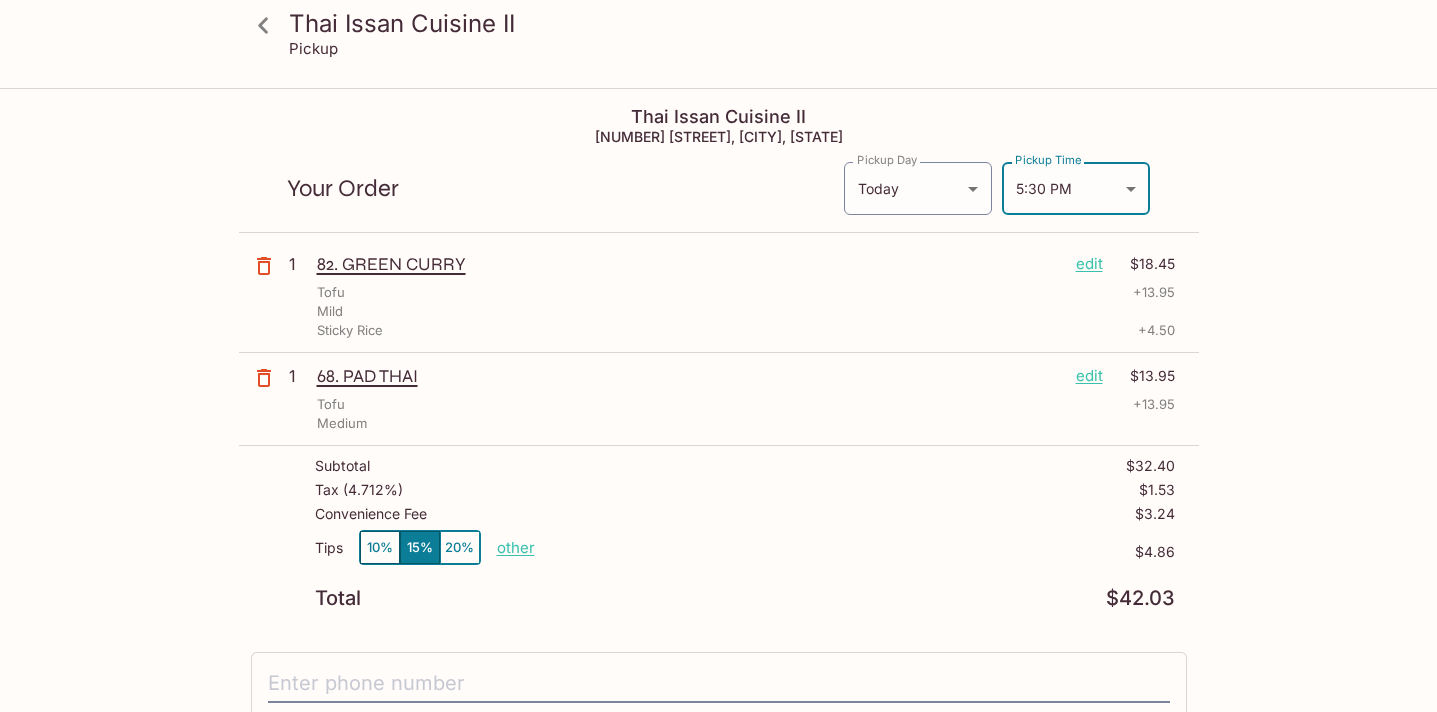 click on "10%" at bounding box center (380, 547) 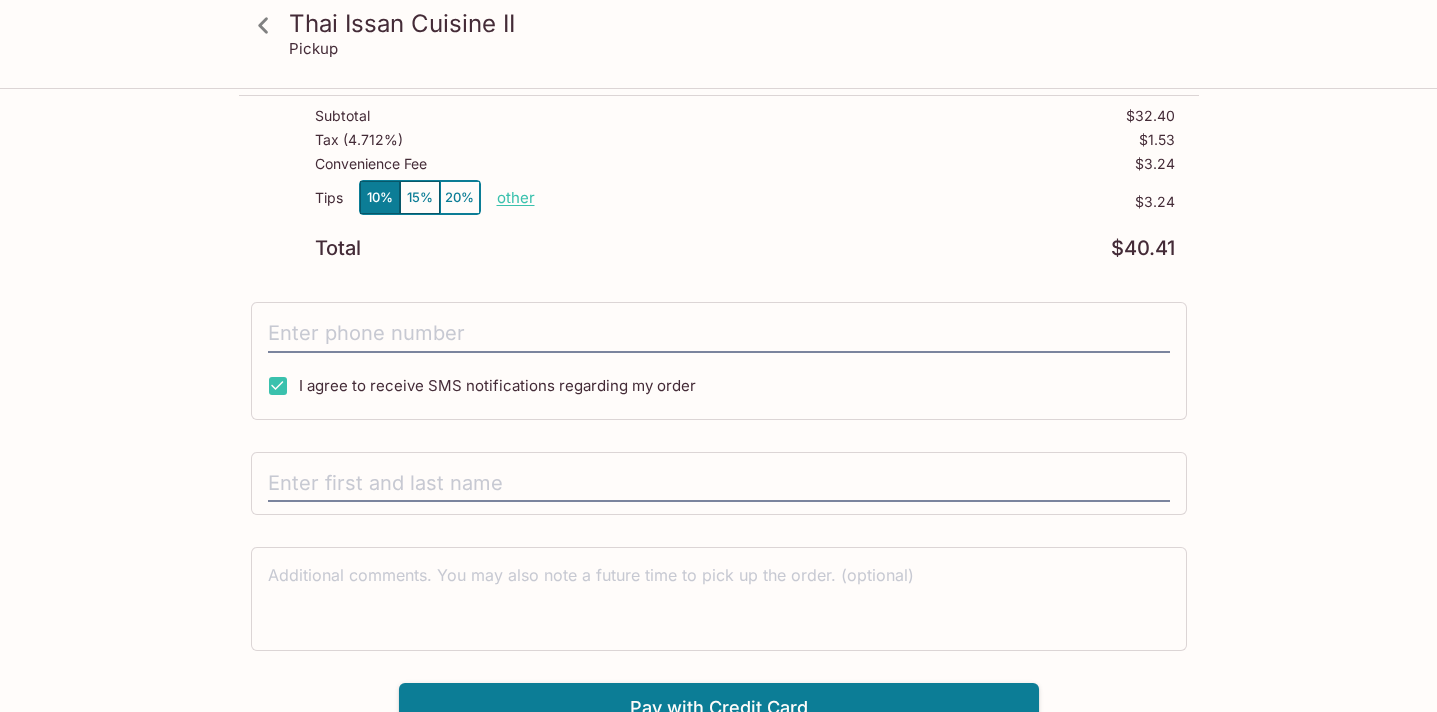 scroll, scrollTop: 371, scrollLeft: 0, axis: vertical 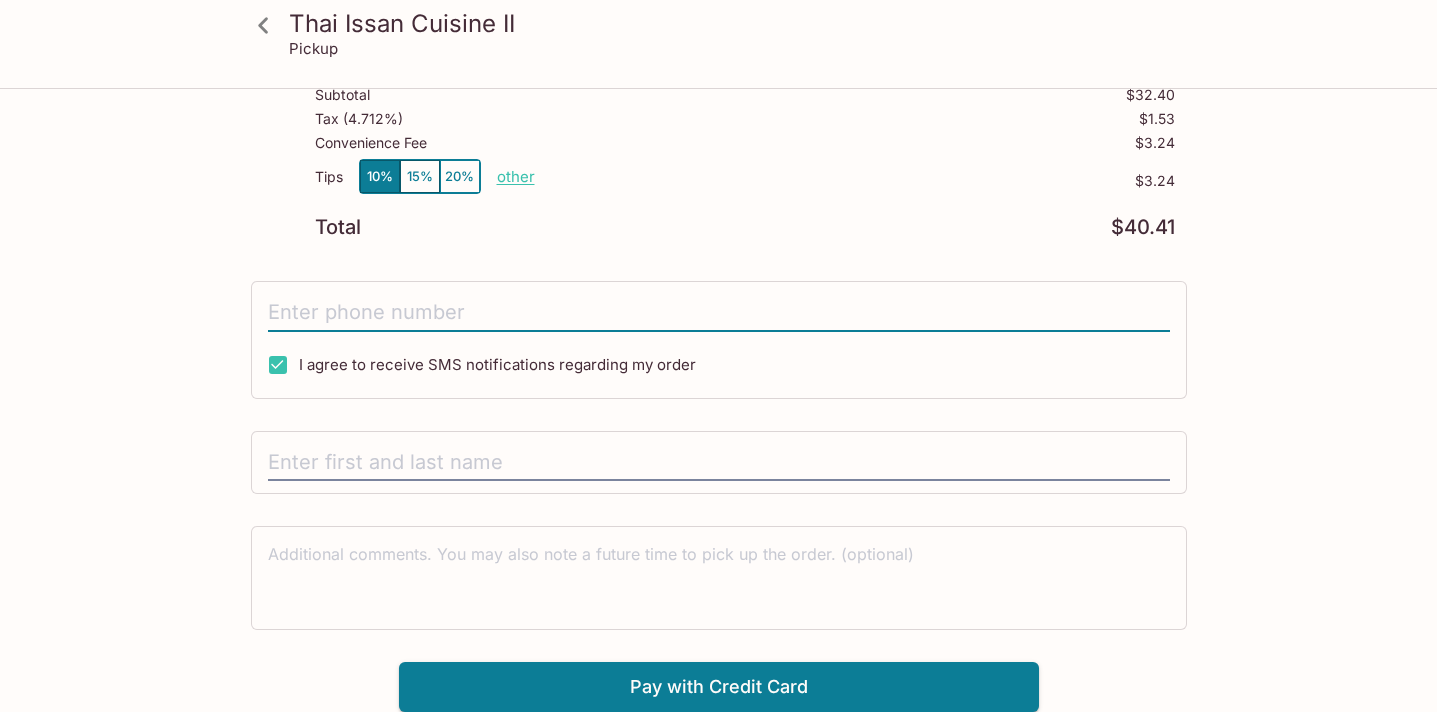 click at bounding box center [719, 313] 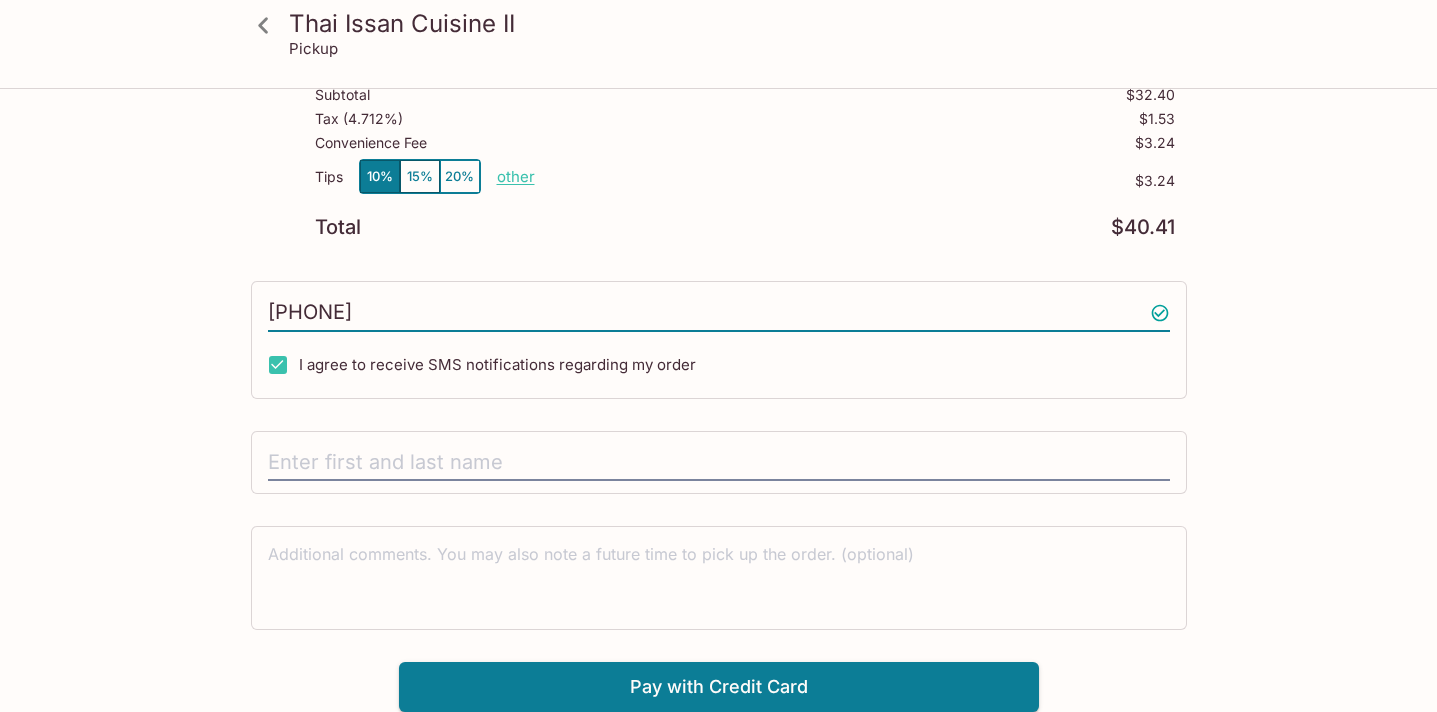 type on "[PHONE]" 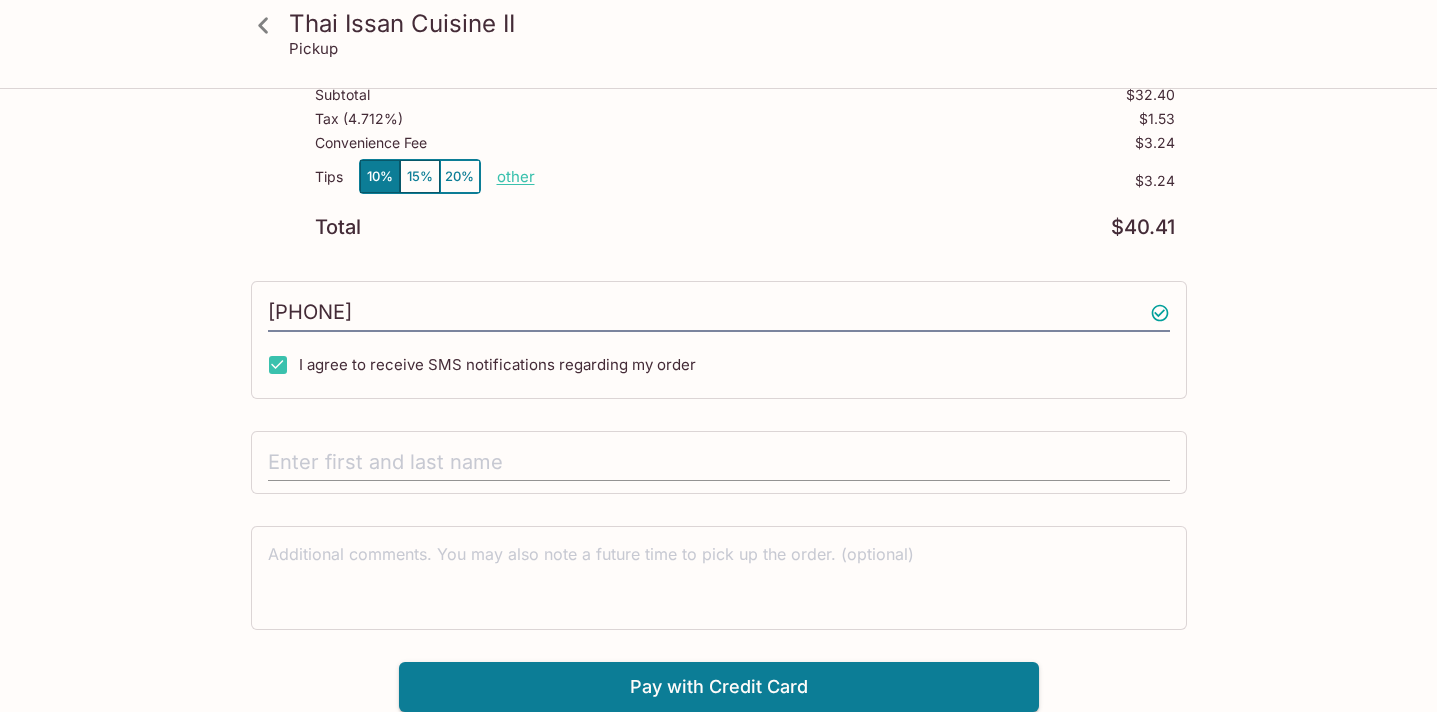click at bounding box center (719, 463) 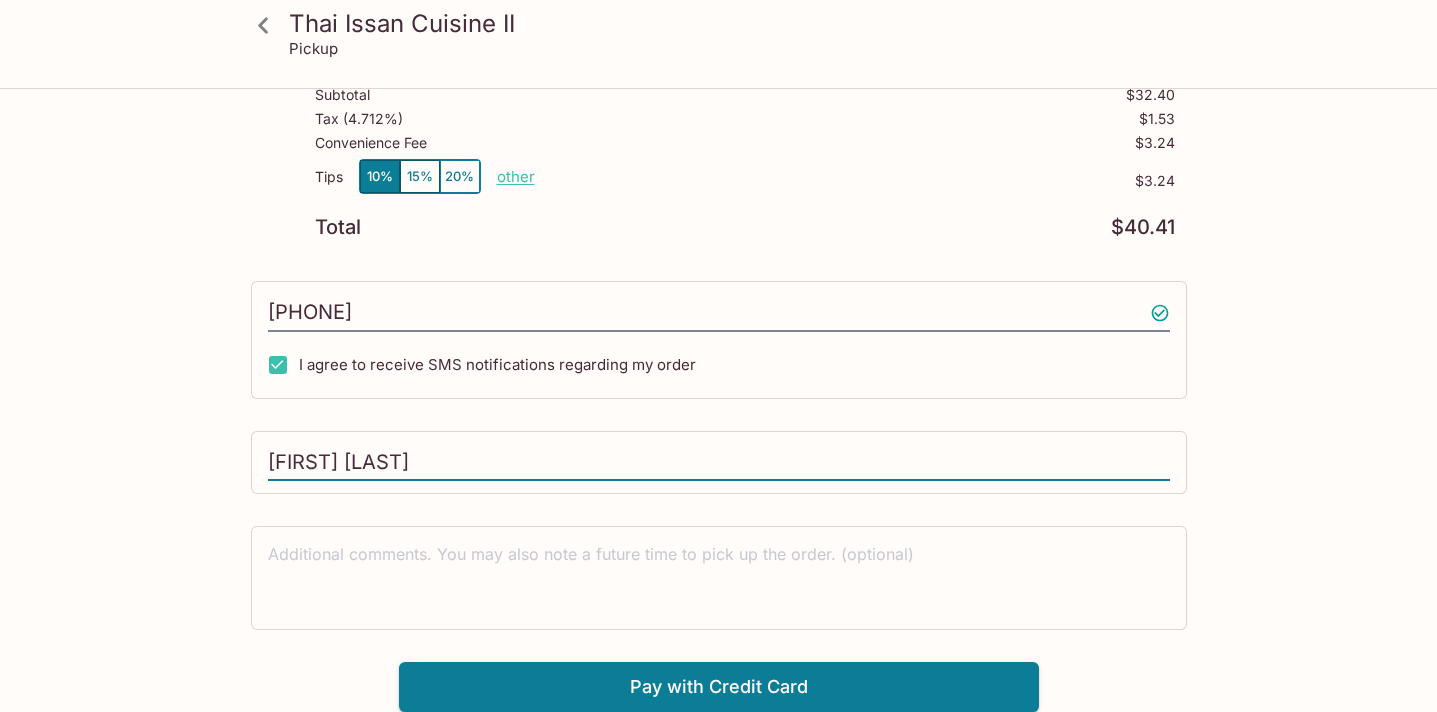 type on "[FIRST] [LAST]" 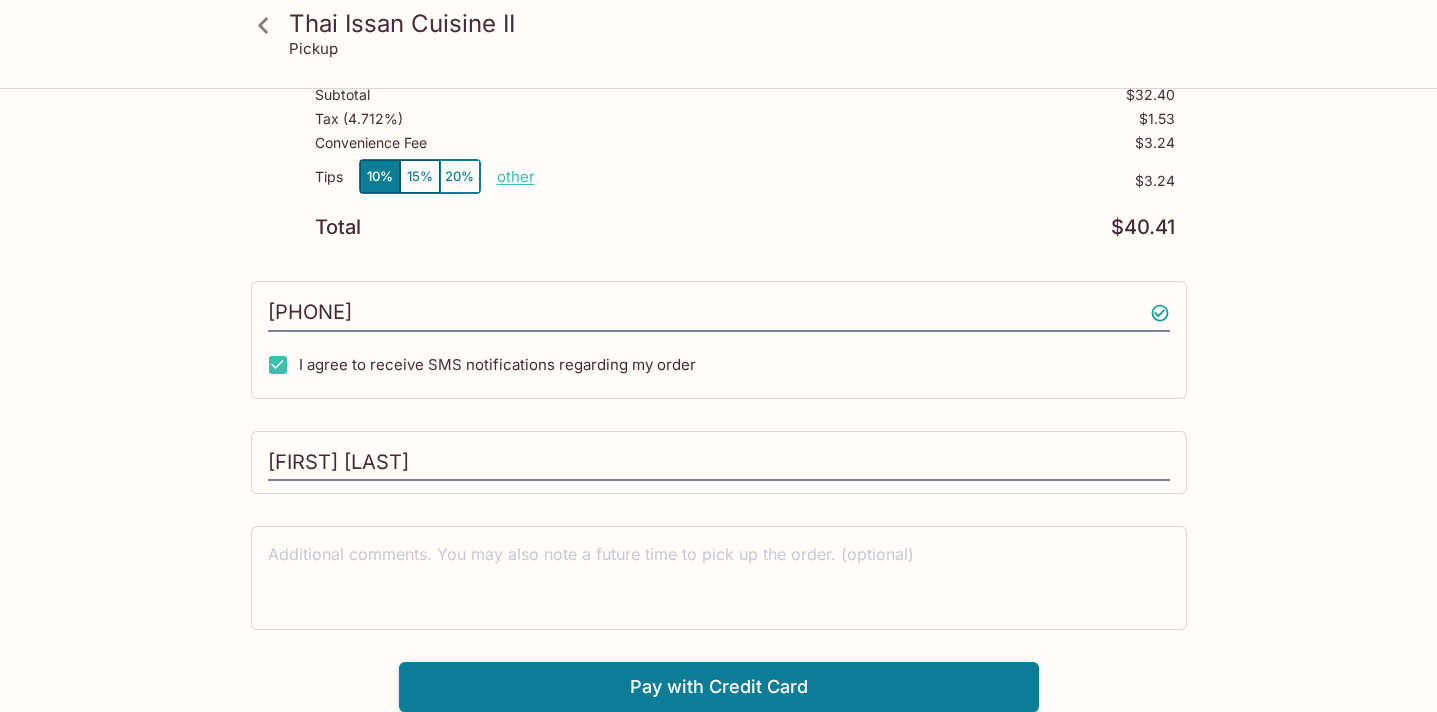 click on "Thai Issan Cuisine II Pickup Thai Issan Cuisine II [NUMBER] [STREET], [CITY], [STATE] Your Order Pickup Day Today Today Pickup Day Pickup Time 5:30 PM [DATE] Pickup Time 1 82. GREEN CURRY edit $18.45 Tofu + 13.95 Mild Sticky Rice + 4.50 1 68. PAD THAI edit $13.95 Tofu + 13.95 Medium Subtotal $32.40 Tax ( 4.712% ) $1.53 Convenience Fee $3.24 Tips 10% 15% 20% other $3.24 Total $40.41 ([PHONE]) I agree to receive SMS notifications regarding my order [FIRST] [LAST] x Pay with Credit Card" at bounding box center (719, 215) 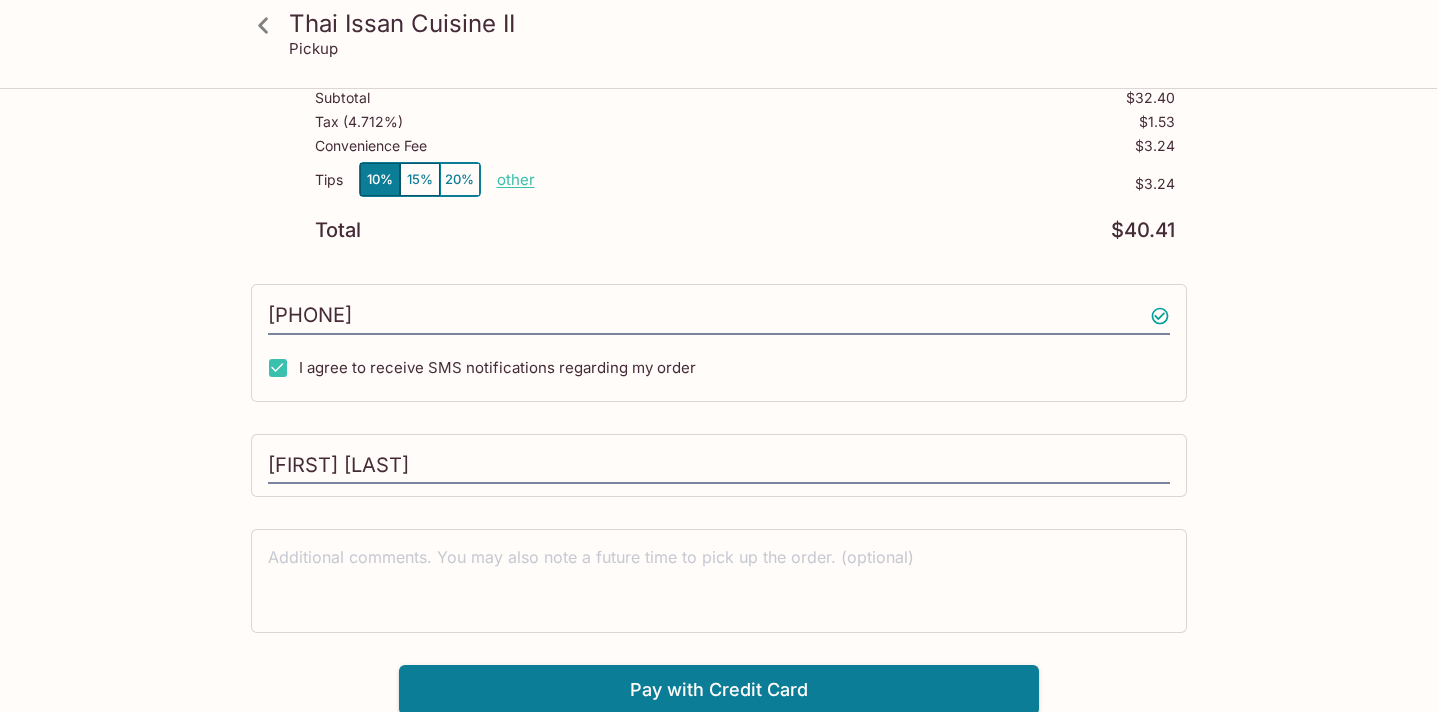 scroll, scrollTop: 371, scrollLeft: 0, axis: vertical 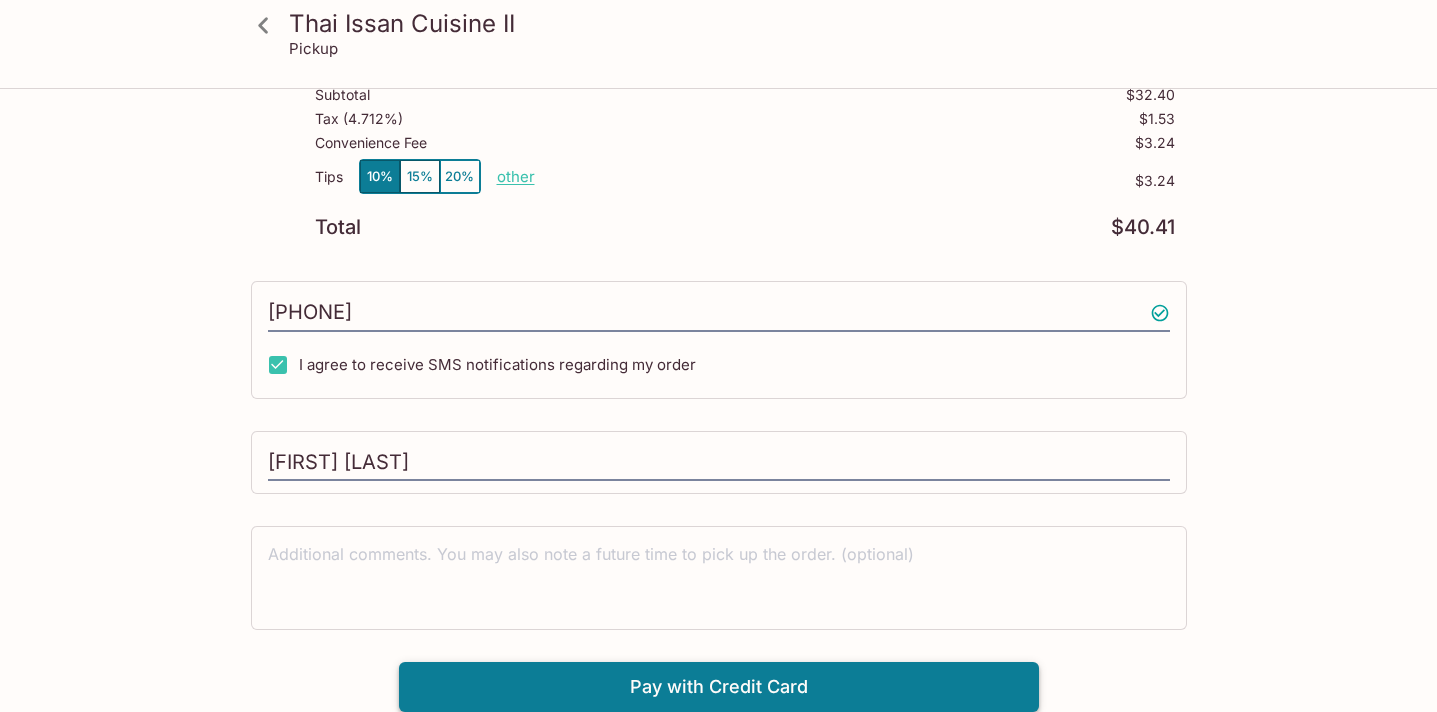 click on "Pay with Credit Card" at bounding box center (719, 687) 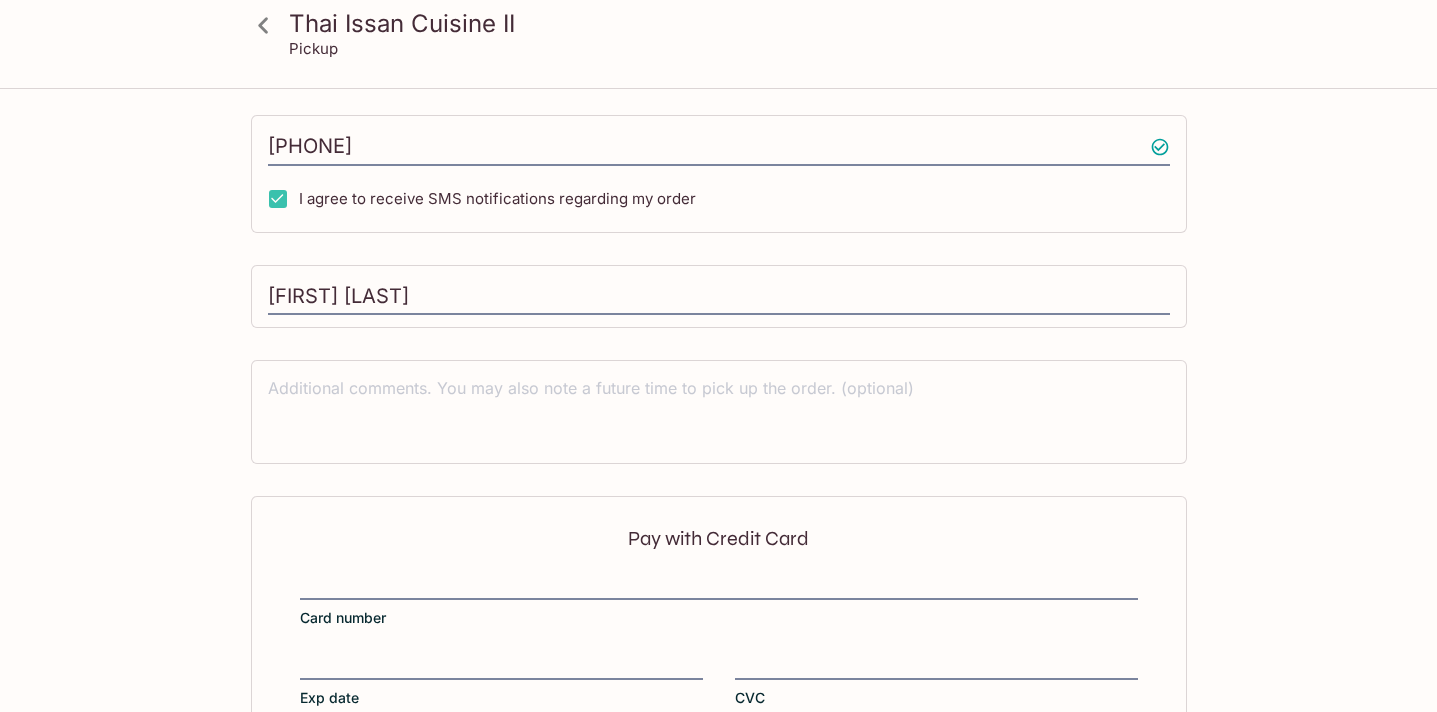 scroll, scrollTop: 671, scrollLeft: 0, axis: vertical 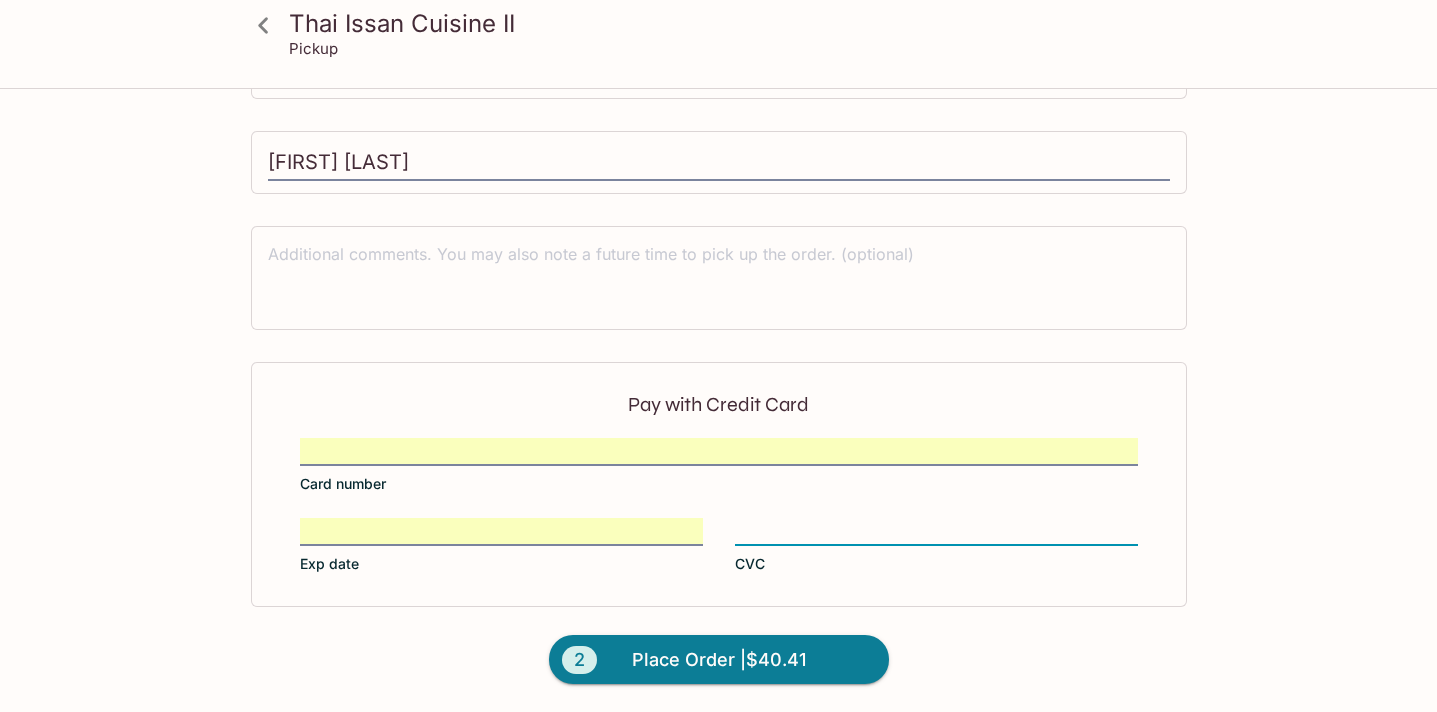 click on "Pay with Credit Card Card number Exp date CVC 2 Place Order |  $40.41" at bounding box center [719, 537] 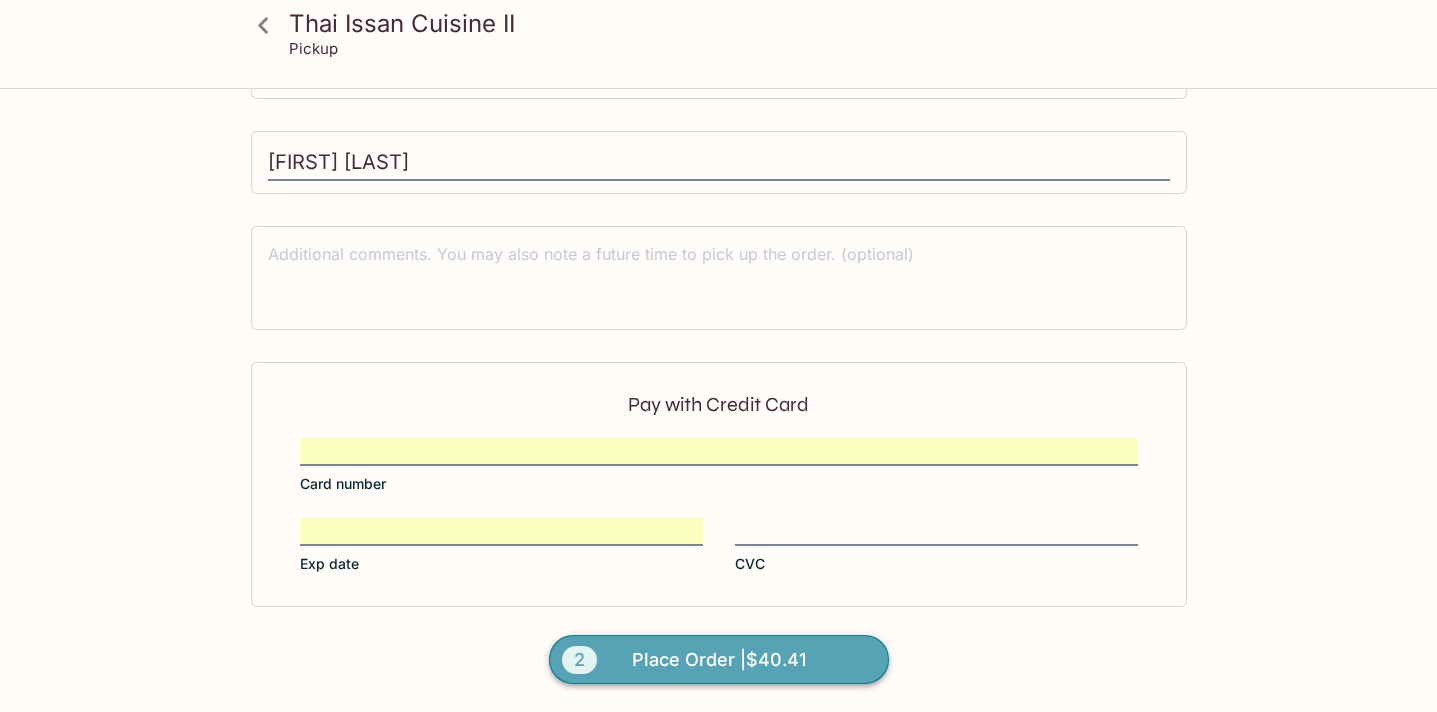 click on "Place Order |  $40.41" at bounding box center (719, 660) 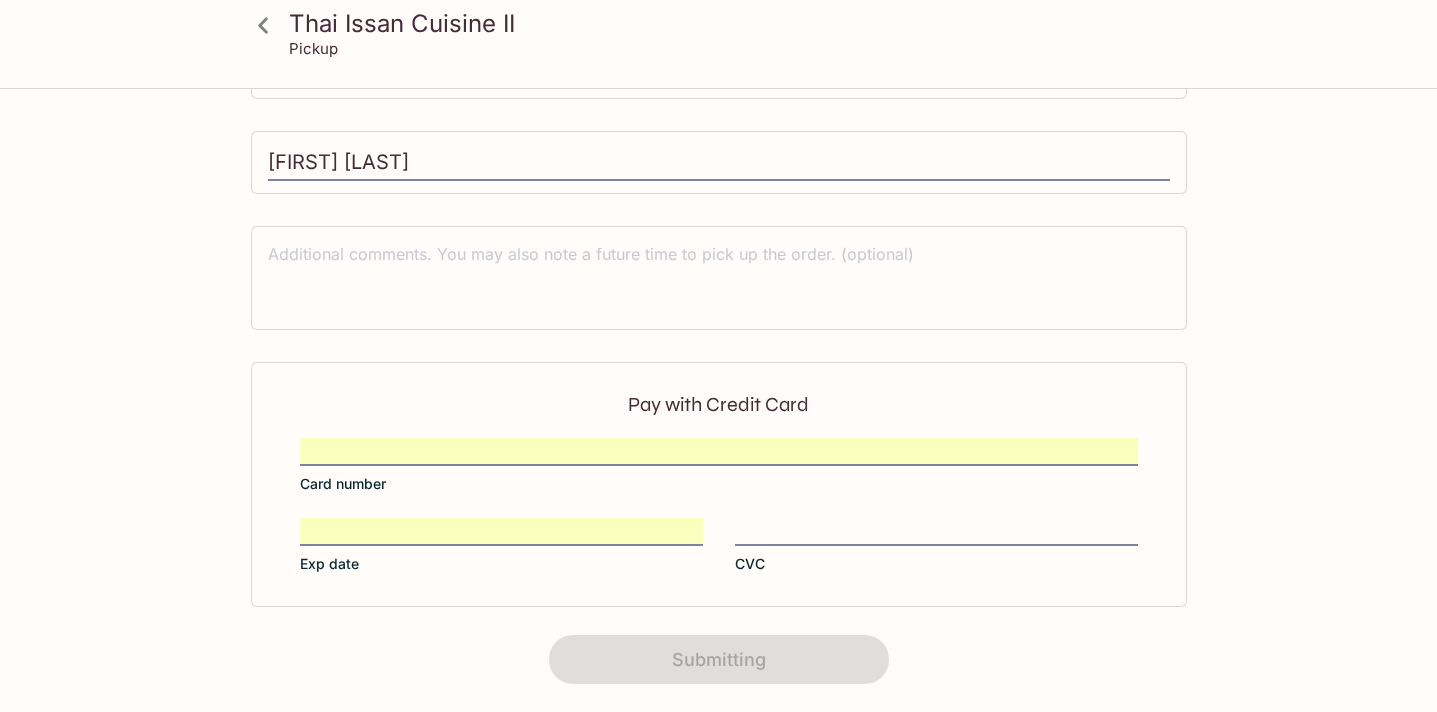 scroll, scrollTop: 0, scrollLeft: 0, axis: both 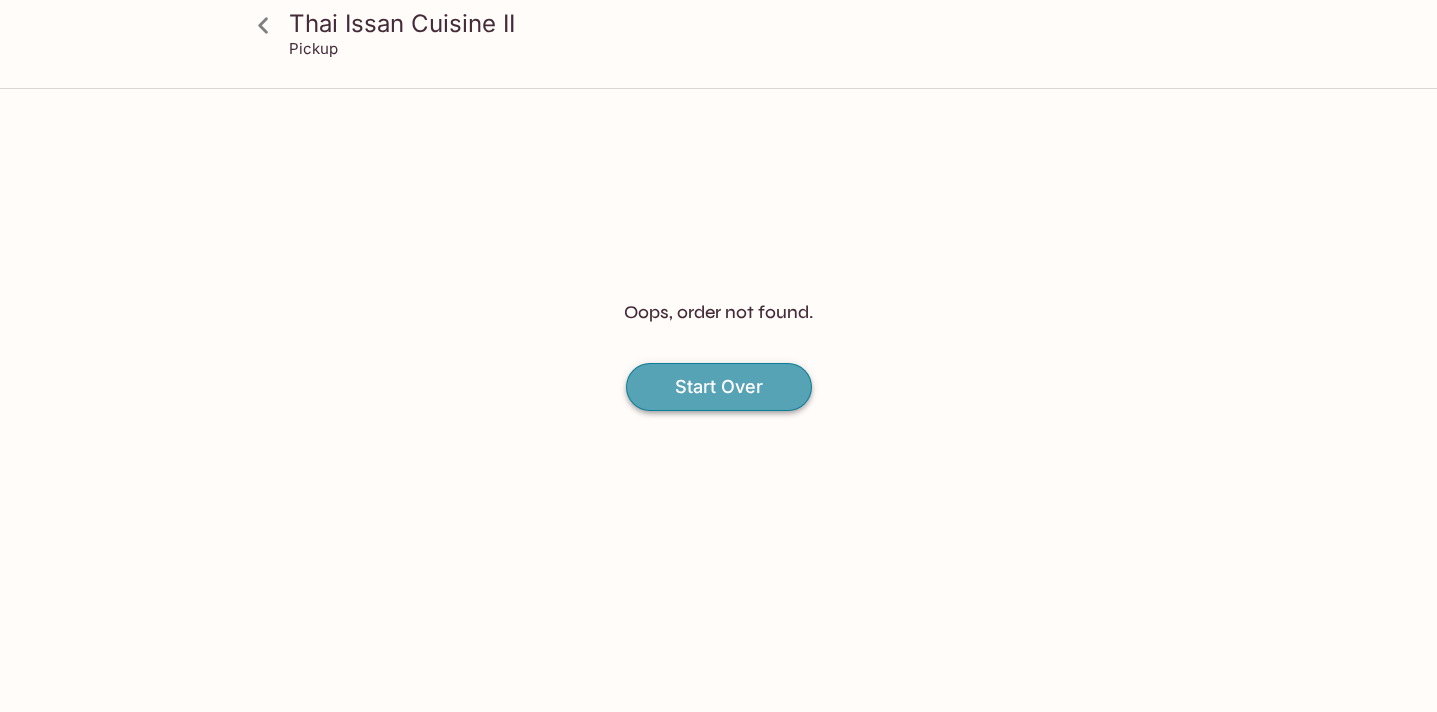 click on "Start Over" at bounding box center [719, 387] 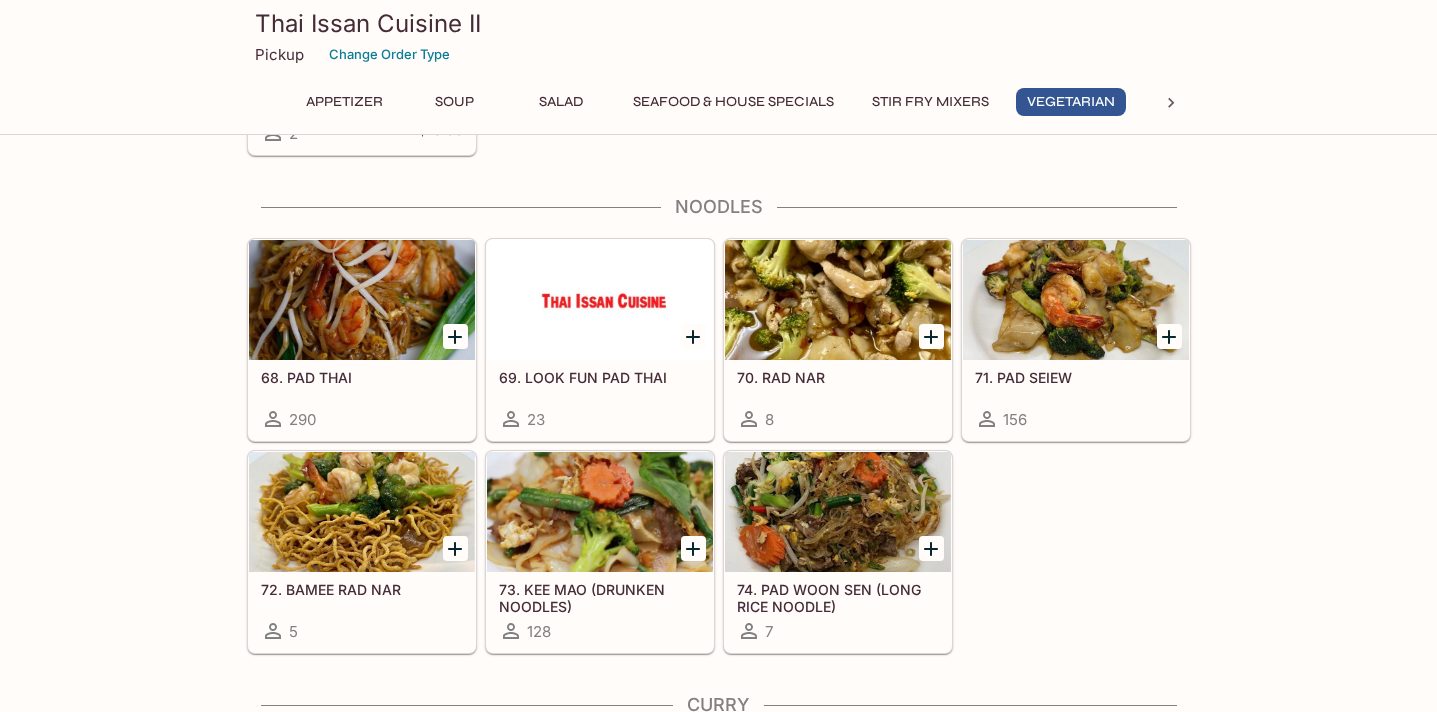 scroll, scrollTop: 3717, scrollLeft: 0, axis: vertical 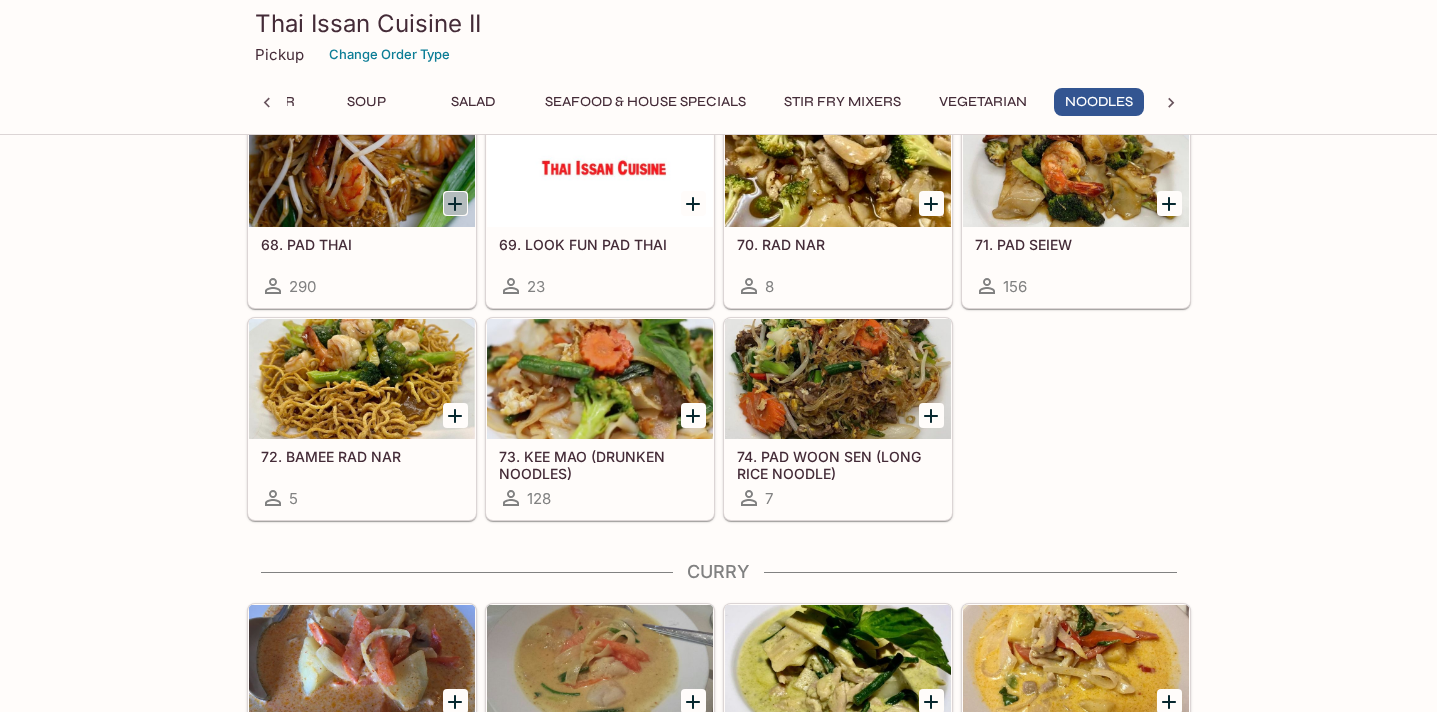 click 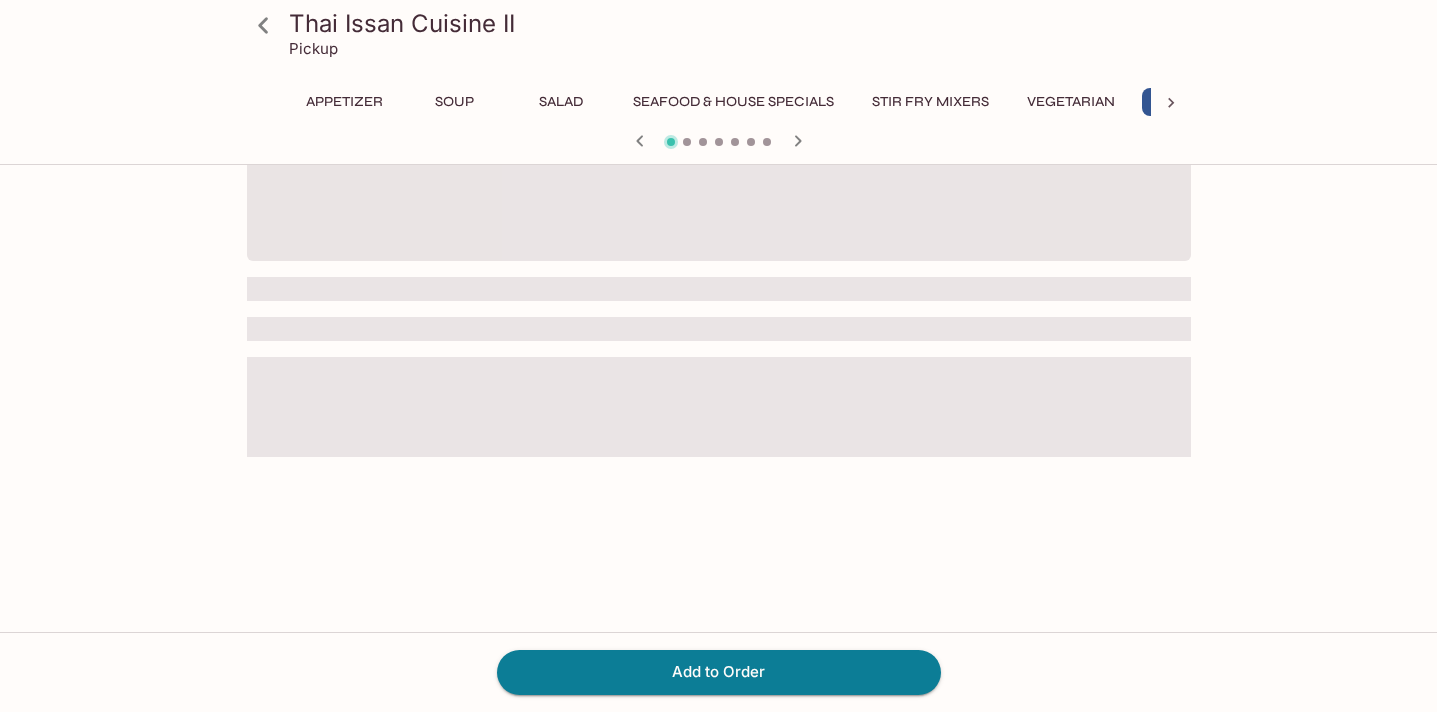 scroll, scrollTop: 0, scrollLeft: 0, axis: both 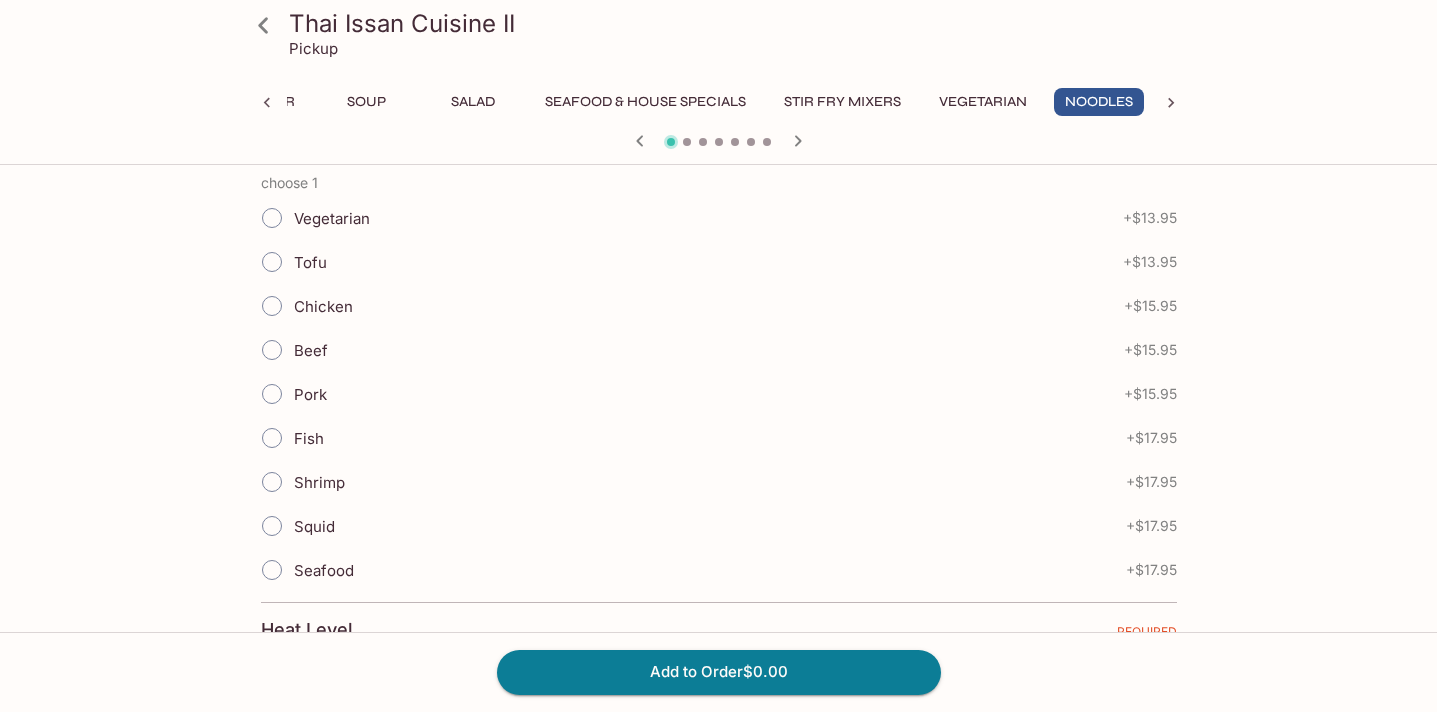 click on "Tofu" at bounding box center [272, 262] 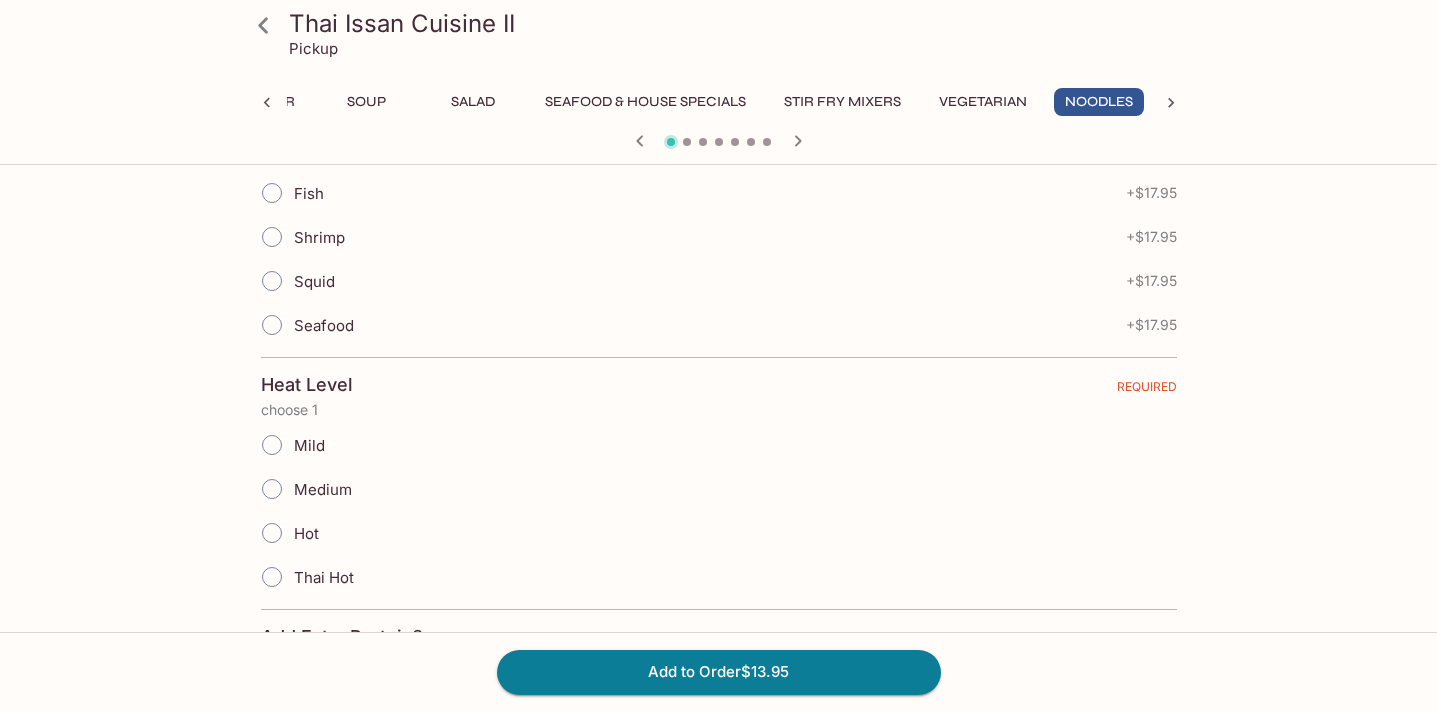 scroll, scrollTop: 722, scrollLeft: 0, axis: vertical 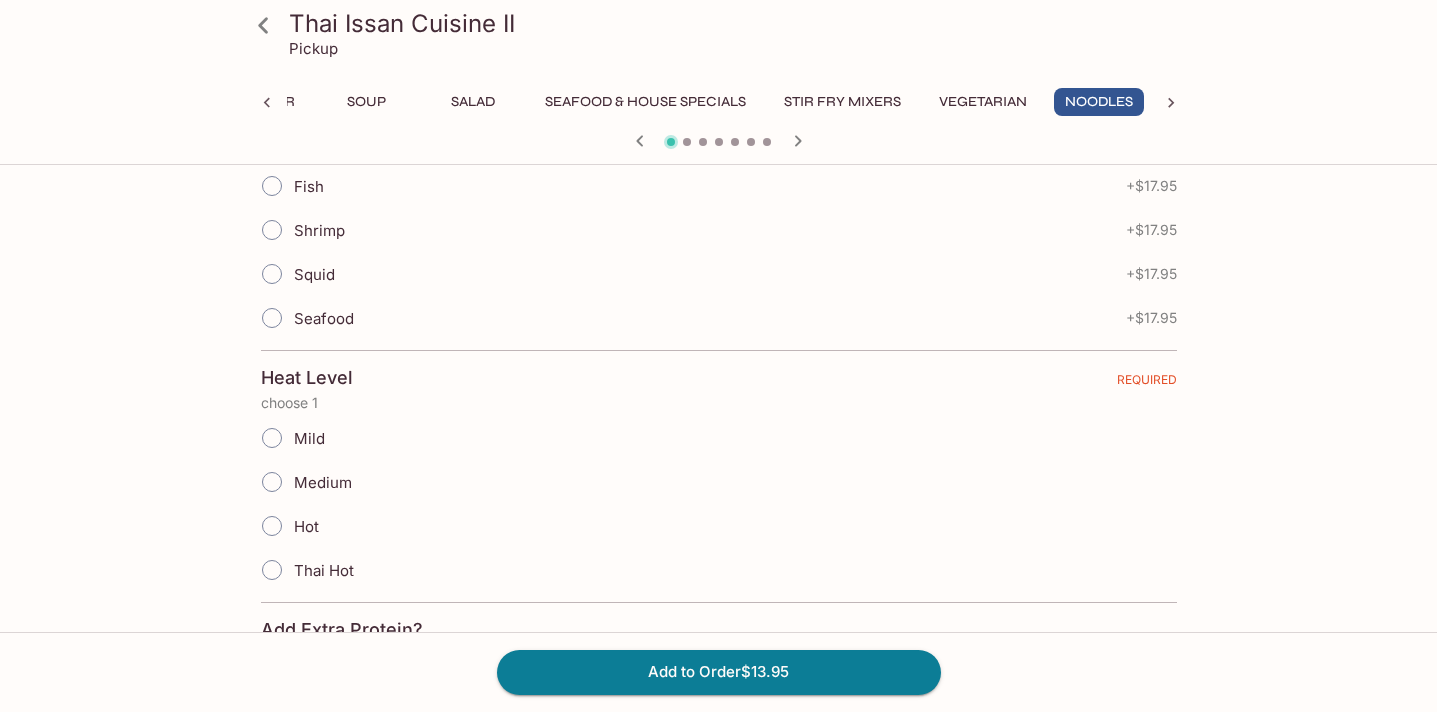 click on "Medium" at bounding box center (272, 482) 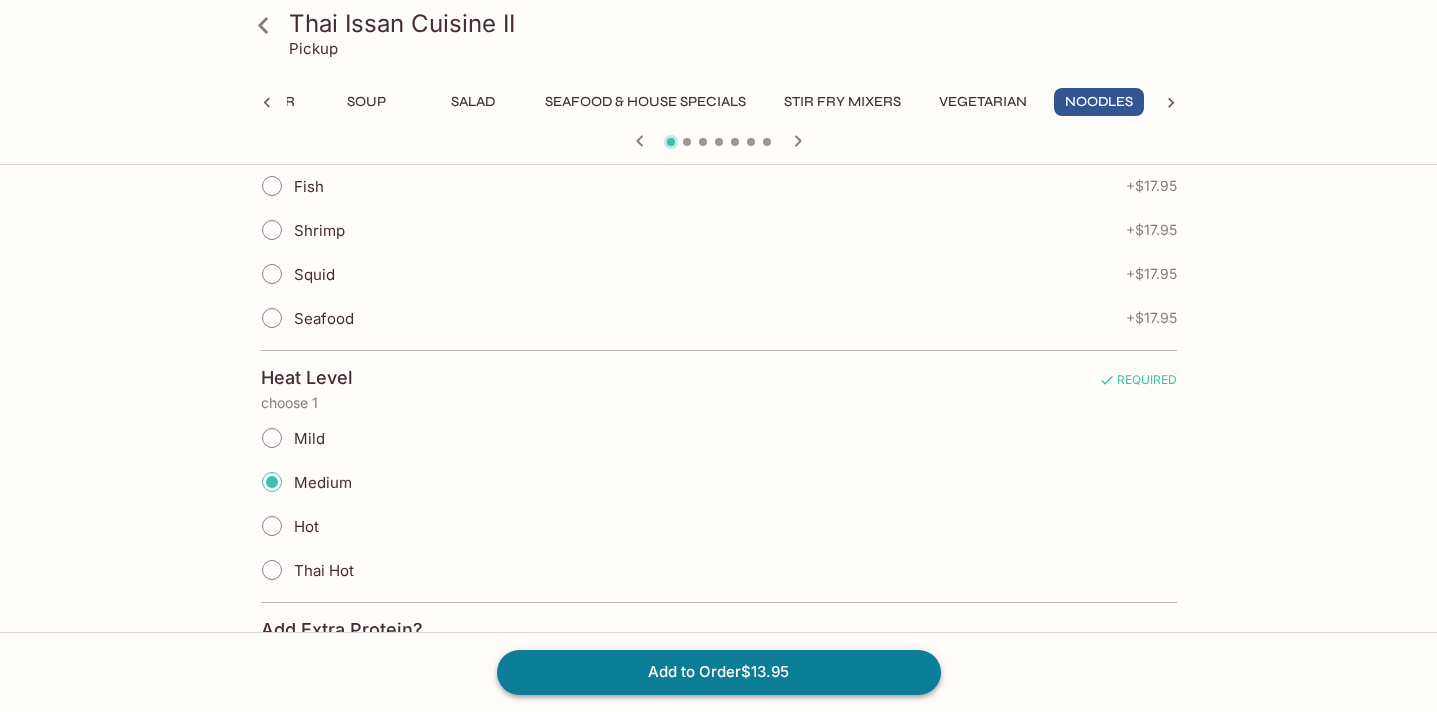 click on "Add to Order  $13.95" at bounding box center [719, 672] 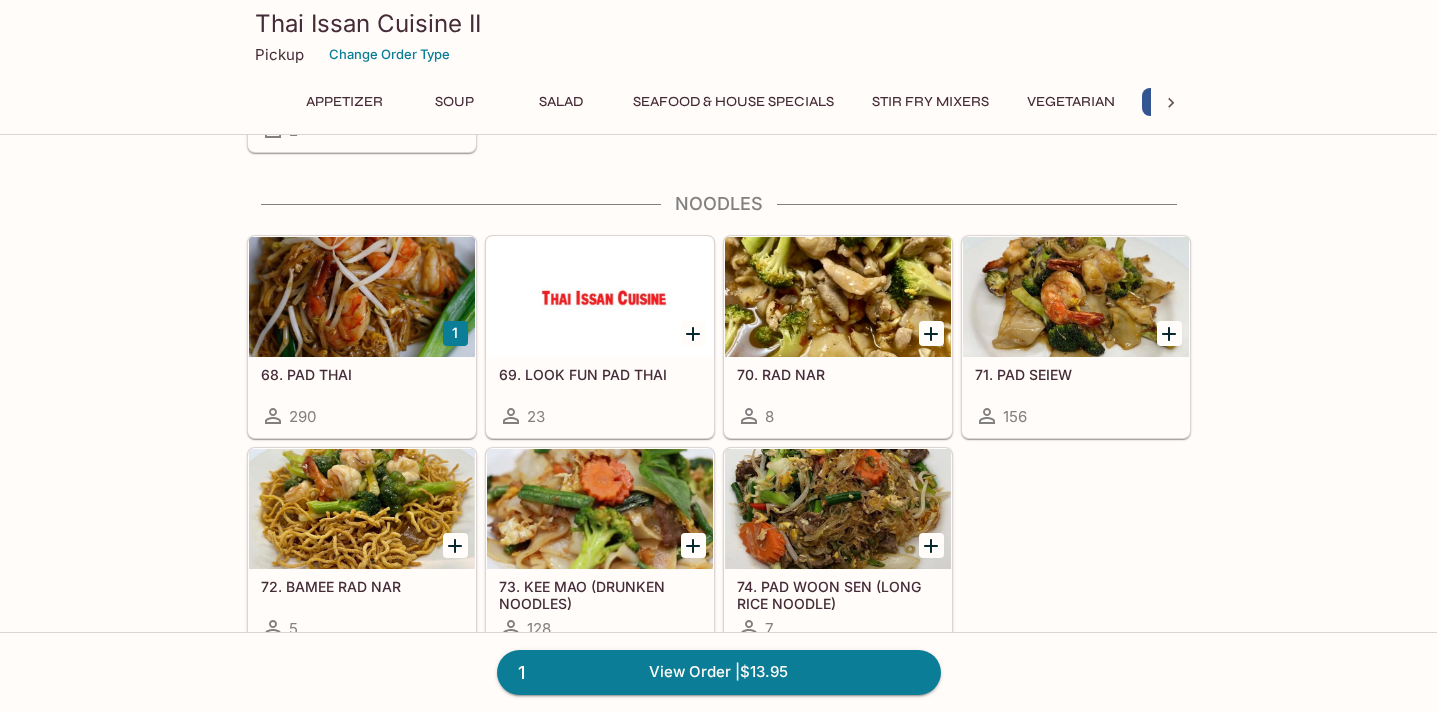 scroll, scrollTop: 3737, scrollLeft: 0, axis: vertical 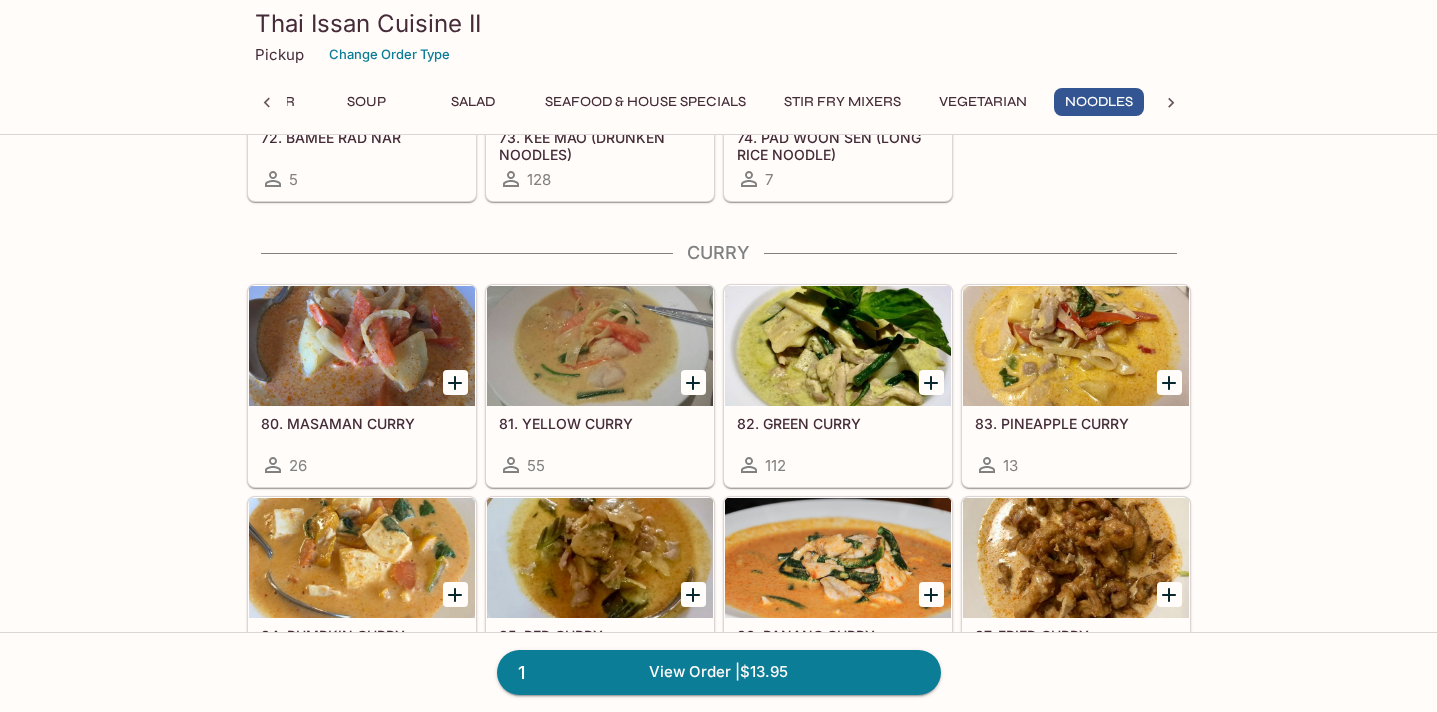 click at bounding box center (838, 346) 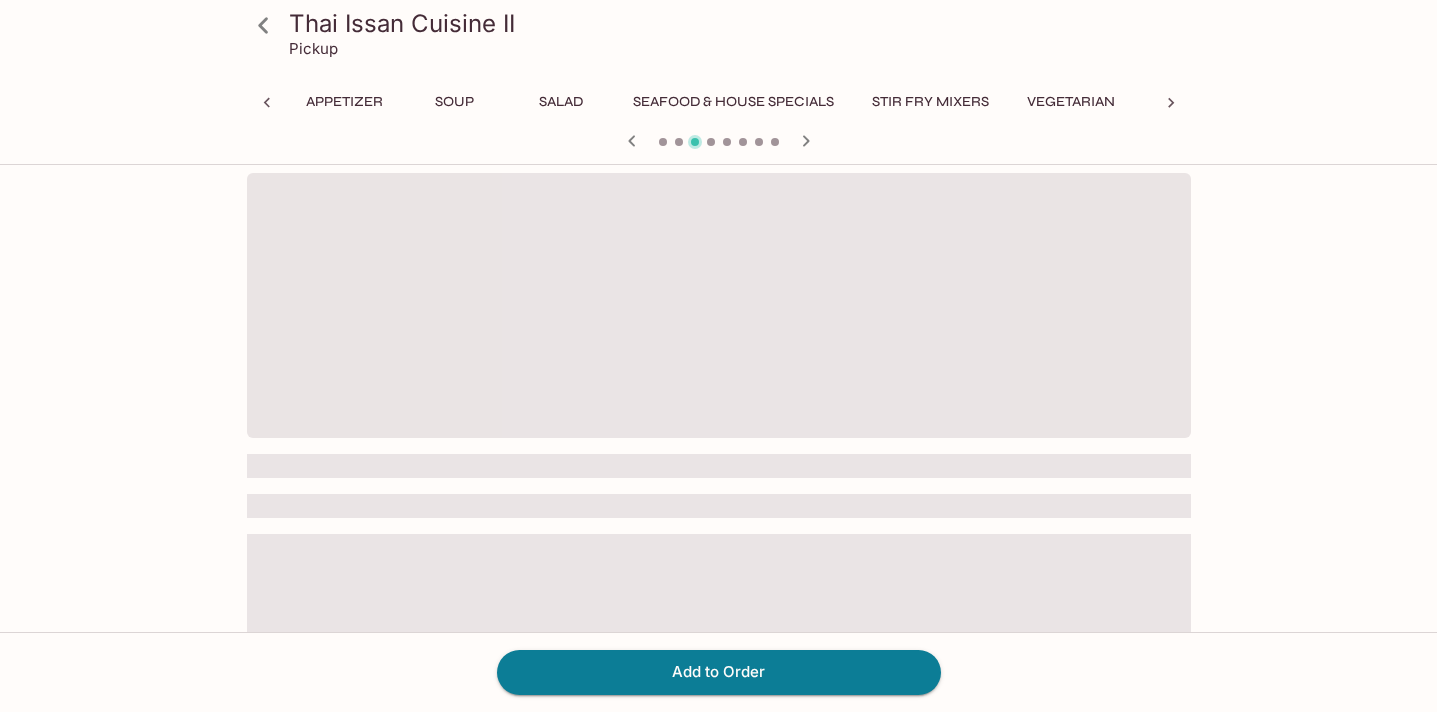 scroll, scrollTop: 0, scrollLeft: 194, axis: horizontal 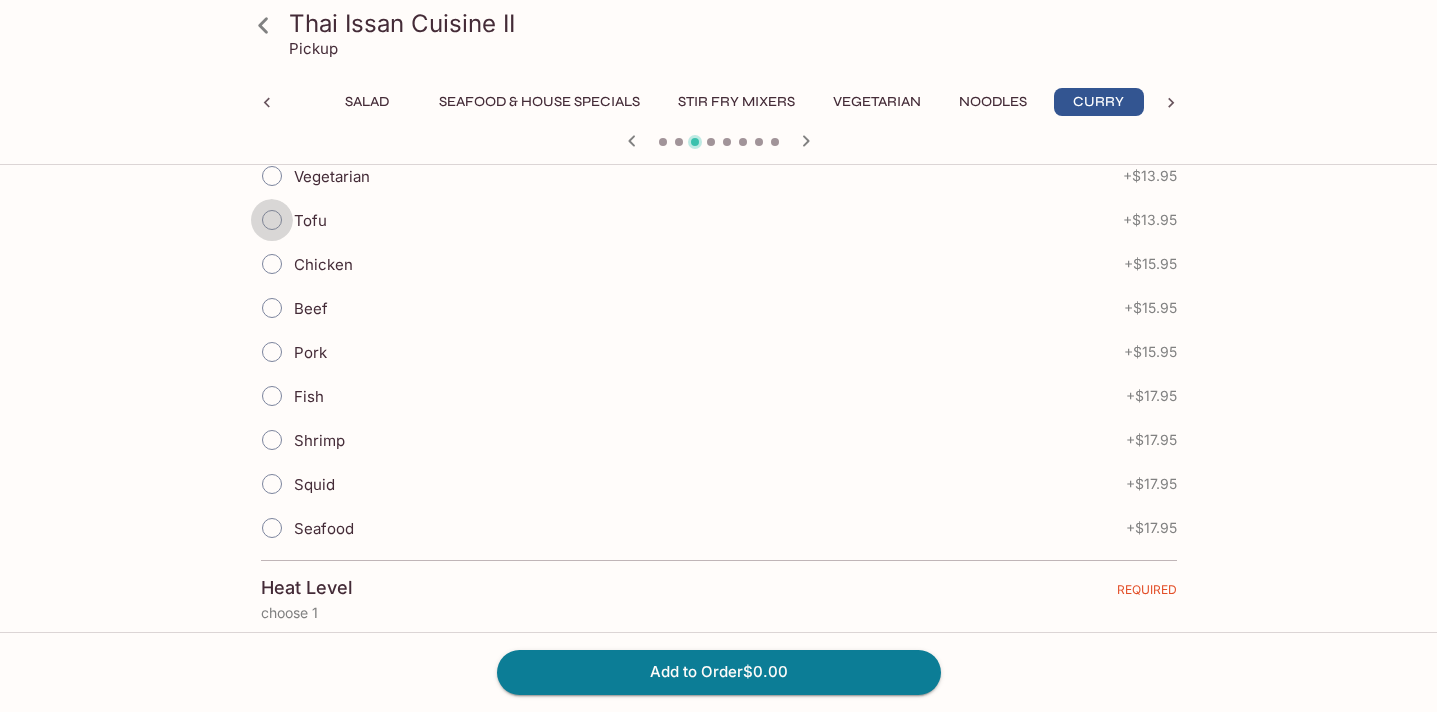 click on "Tofu" at bounding box center [272, 220] 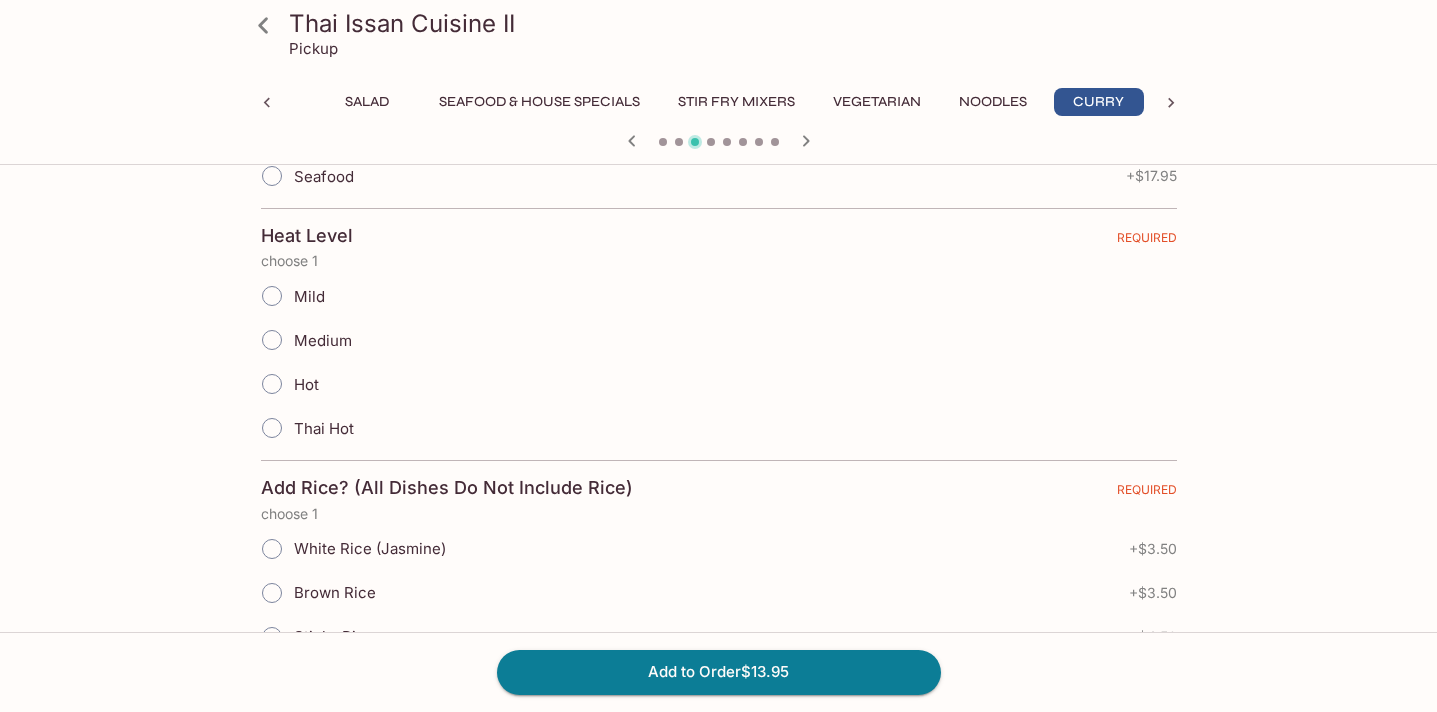 scroll, scrollTop: 880, scrollLeft: 0, axis: vertical 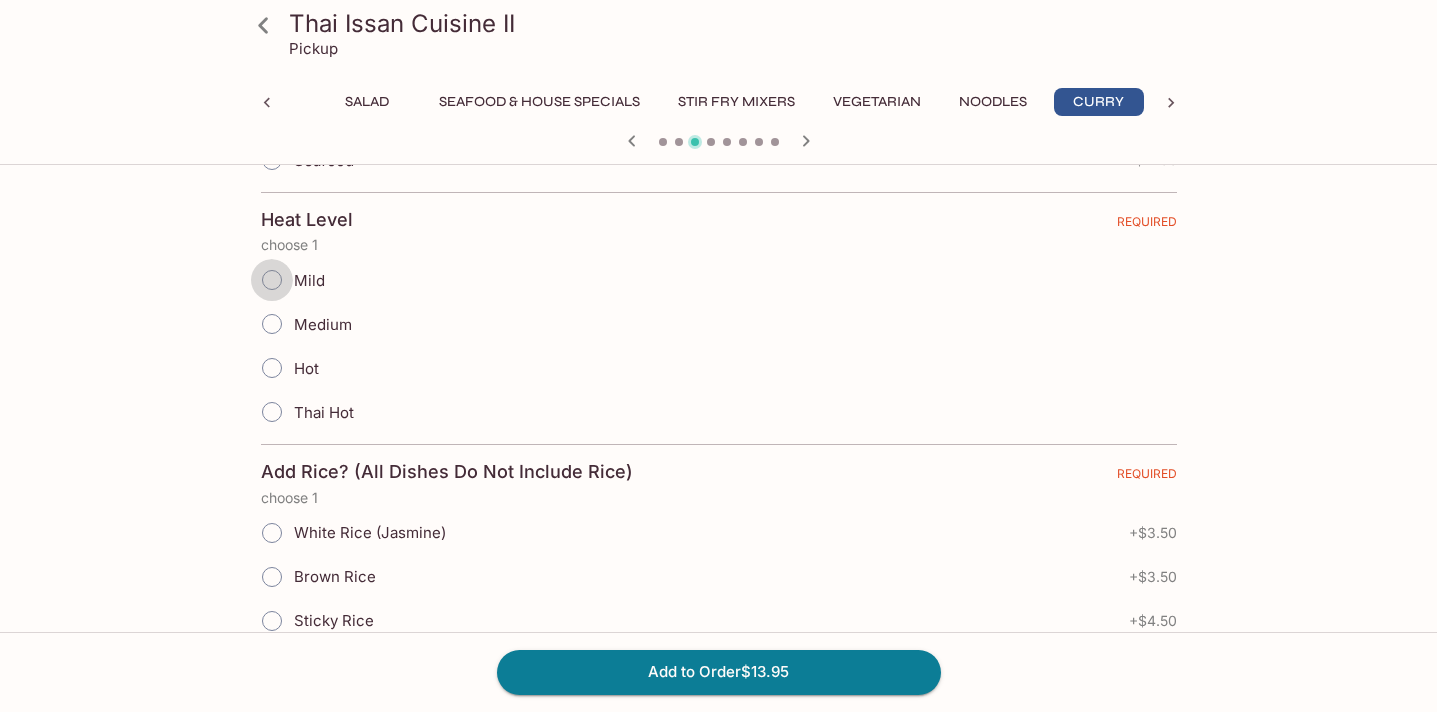 click on "Mild" at bounding box center (272, 280) 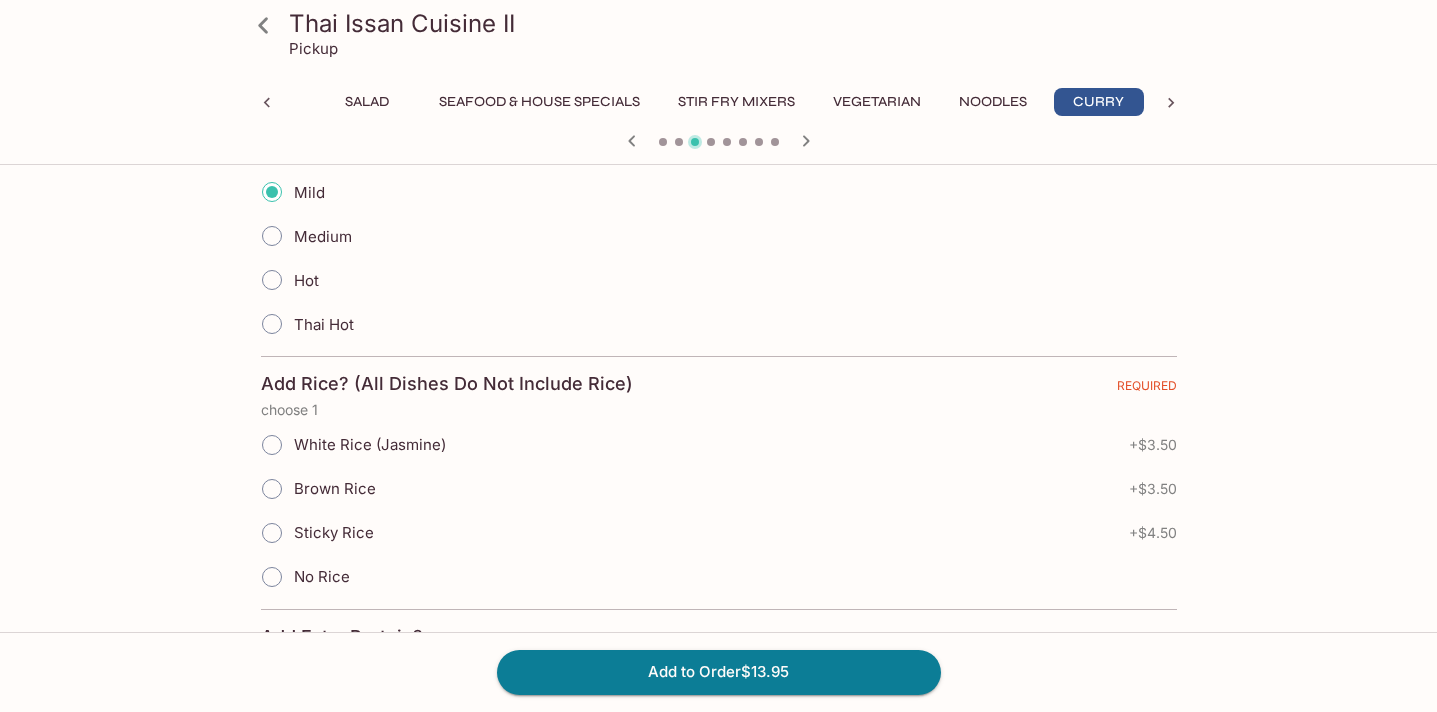 scroll, scrollTop: 1040, scrollLeft: 0, axis: vertical 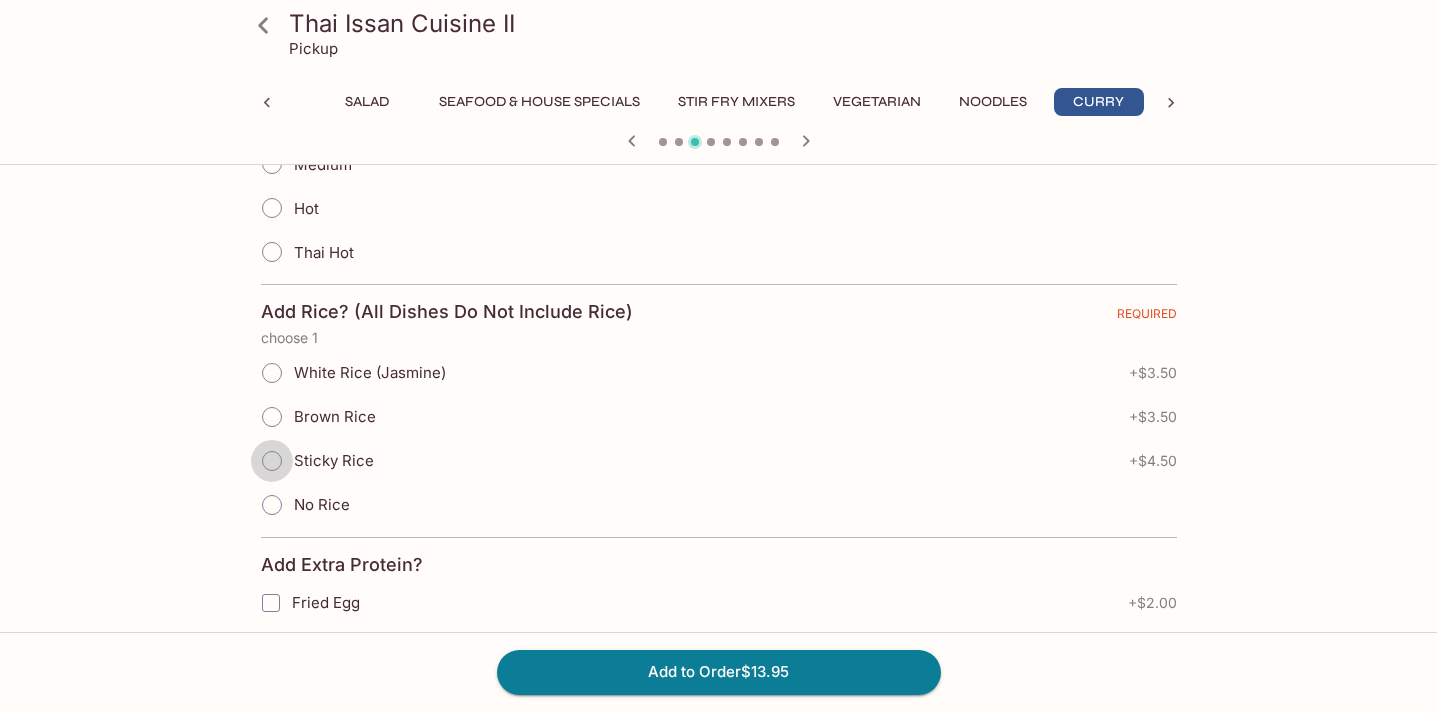 click on "Sticky Rice" at bounding box center [272, 461] 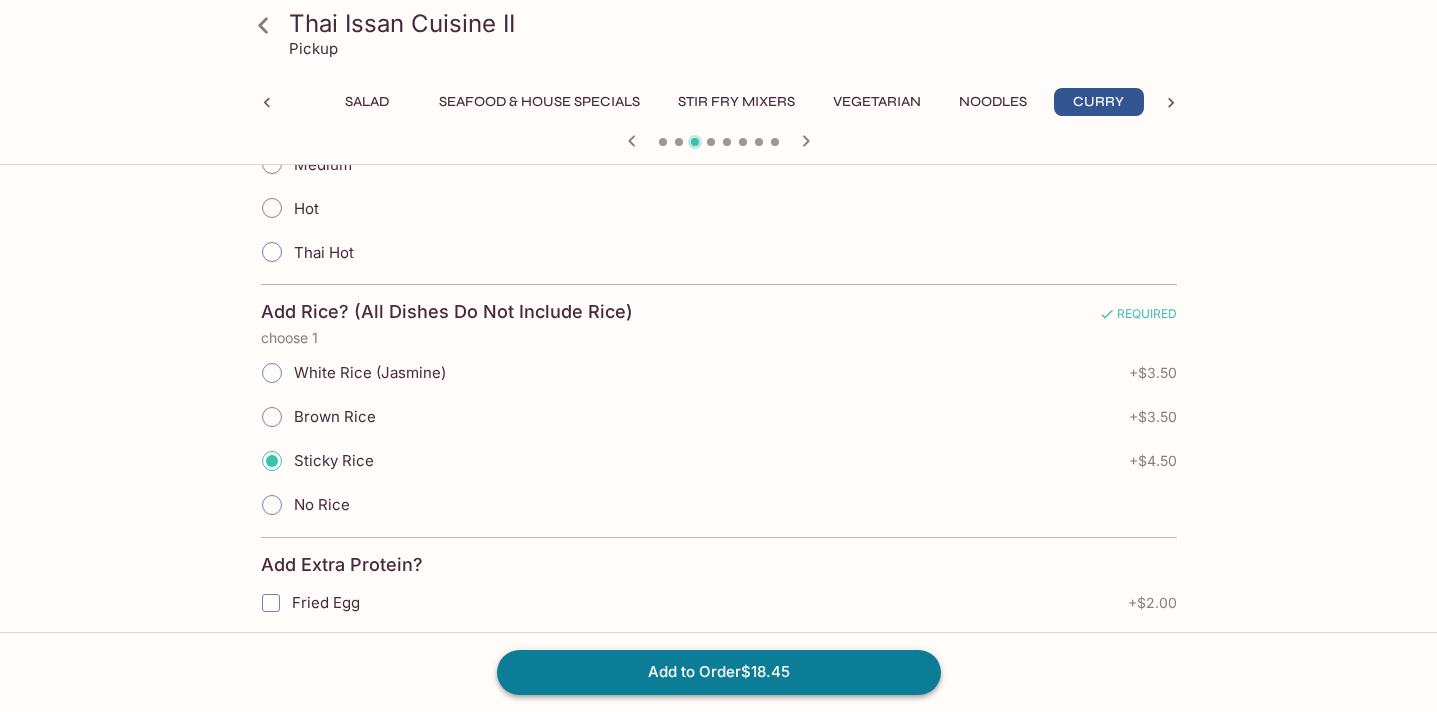click on "Add to Order  $18.45" at bounding box center [719, 672] 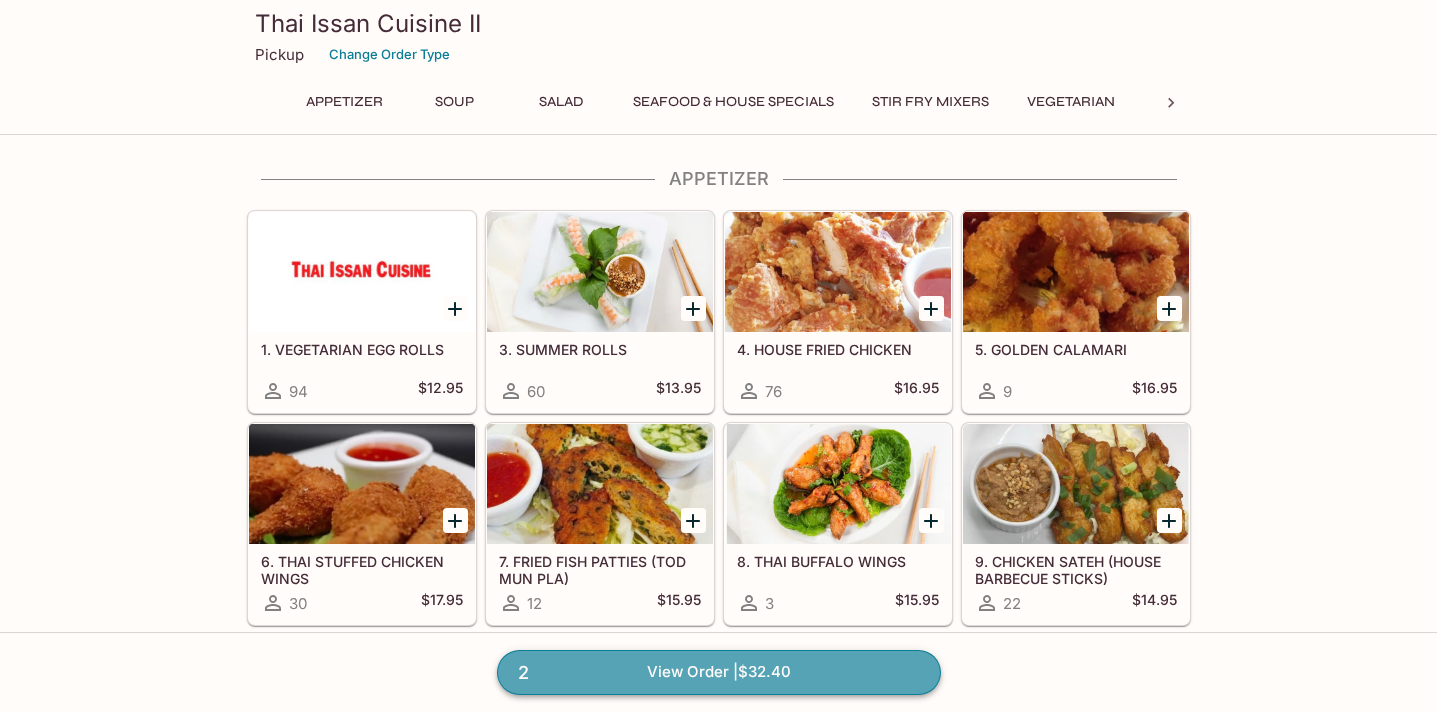 click on "2 View Order |  $32.40" at bounding box center [719, 672] 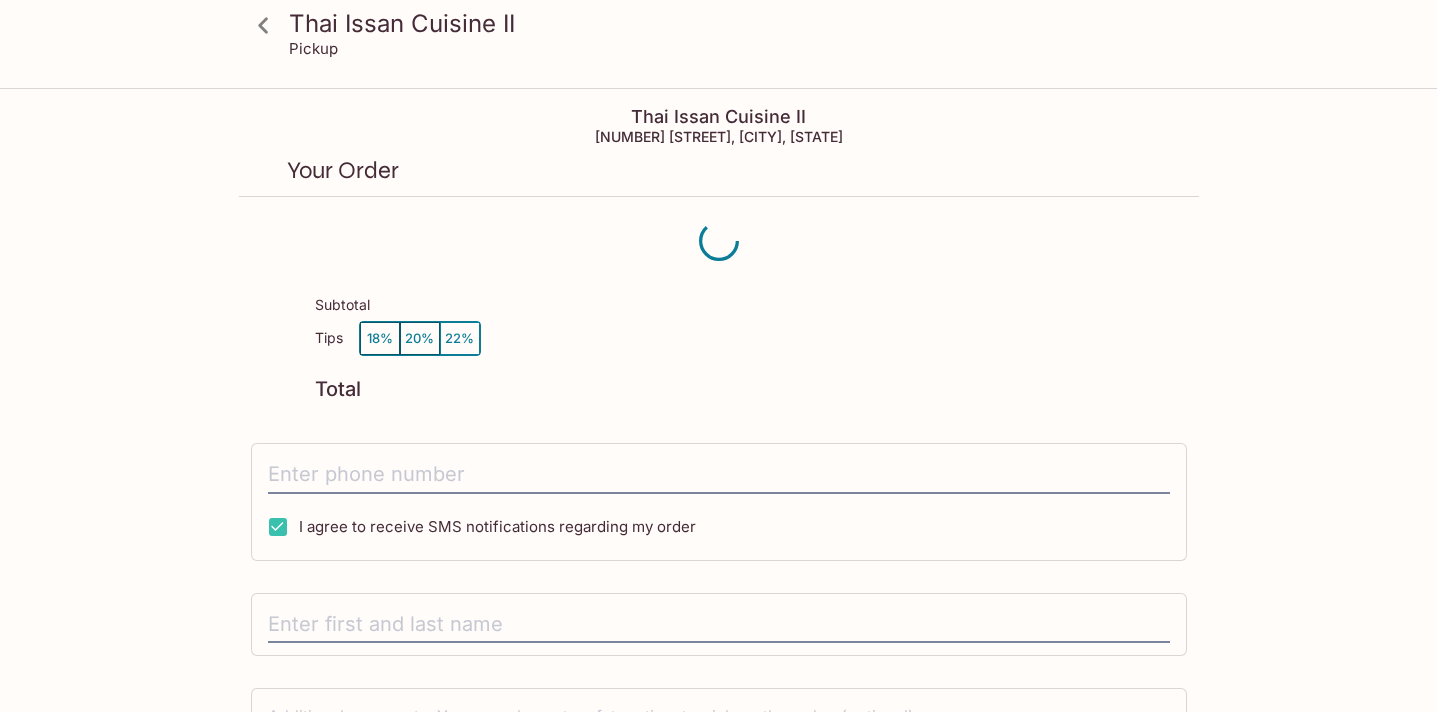 scroll, scrollTop: 1, scrollLeft: 0, axis: vertical 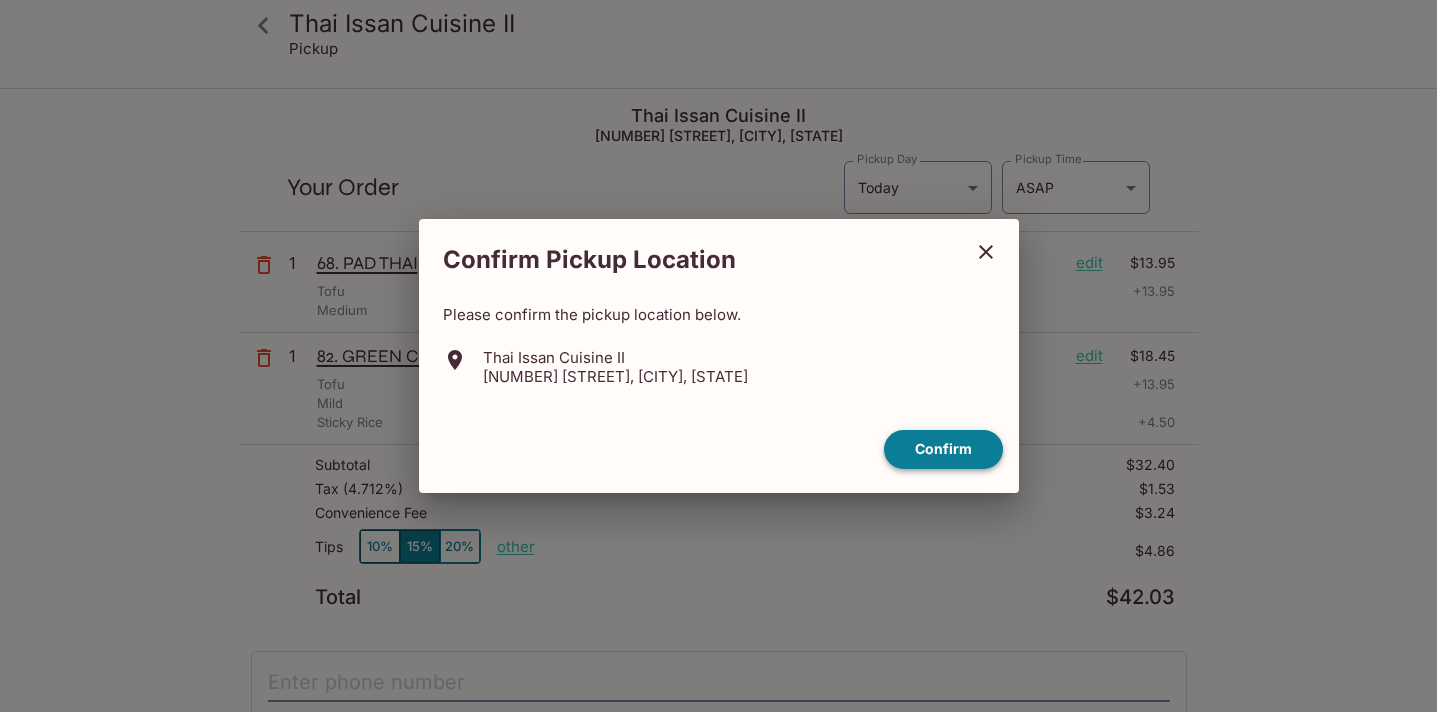 click on "Confirm" at bounding box center [943, 449] 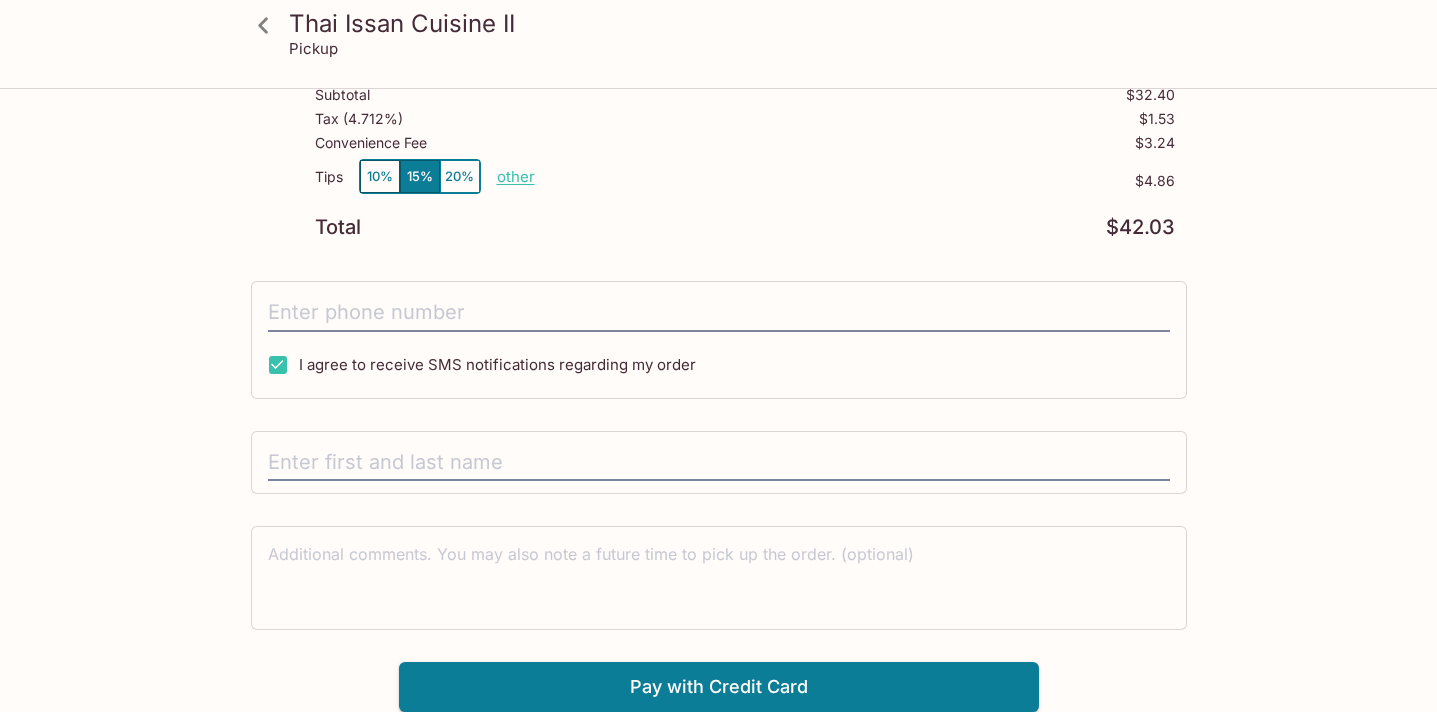 scroll, scrollTop: 0, scrollLeft: 0, axis: both 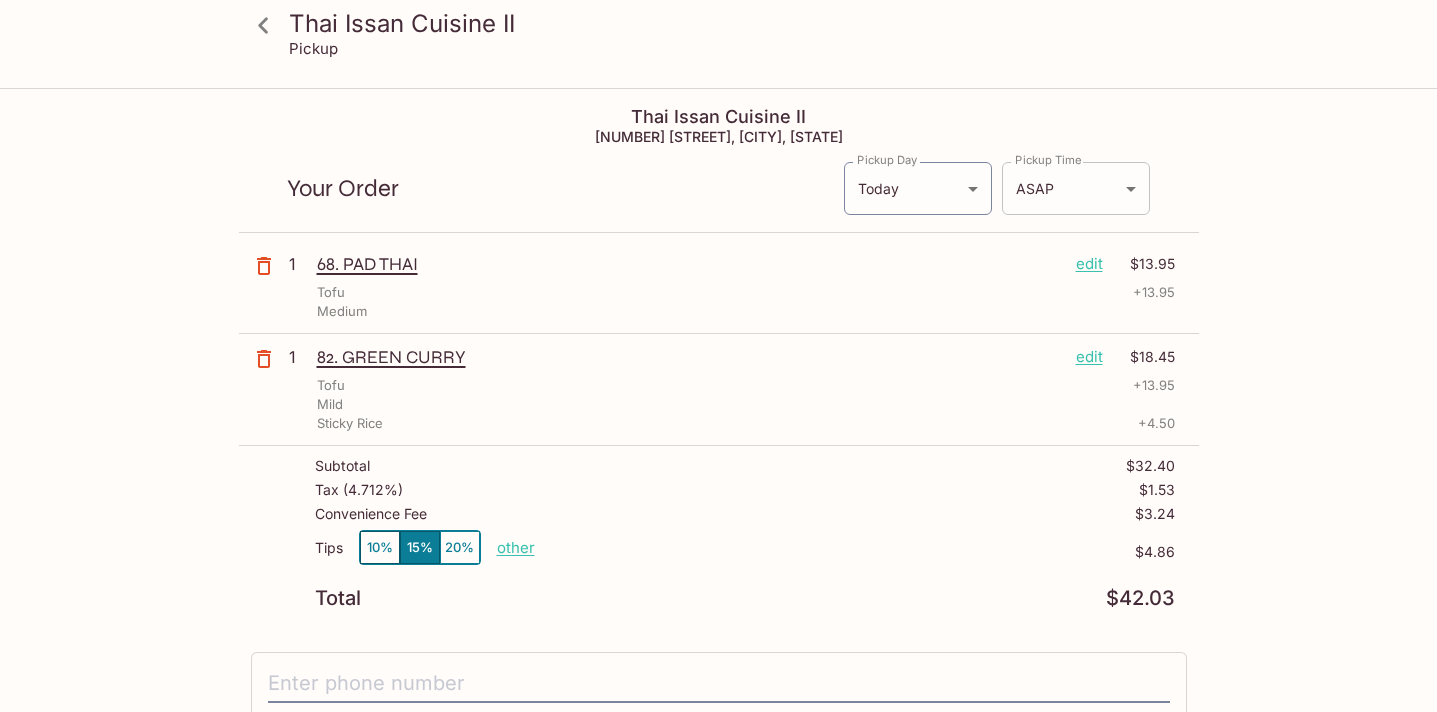 click on "Thai Issan Cuisine II Pickup Thai Issan Cuisine II [NUMBER] [STREET], [CITY], [STATE] Your Order Pickup Day Today Today Pickup Day Pickup Time ASAP ASAP Pickup Time 1 68. PAD THAI edit $13.95 Tofu + 13.95 Medium 1 82. GREEN CURRY edit $18.45 Tofu + 13.95 Mild Sticky Rice + 4.50 Subtotal $32.40 Tax ( 4.712% ) $1.53 Convenience Fee $3.24 Tips 10% 15% 20% other $4.86 Total $42.03 I agree to receive SMS notifications regarding my order x Pay with Credit Card Thai Issan Cuisine II | Powered by Beluga" at bounding box center [718, 446] 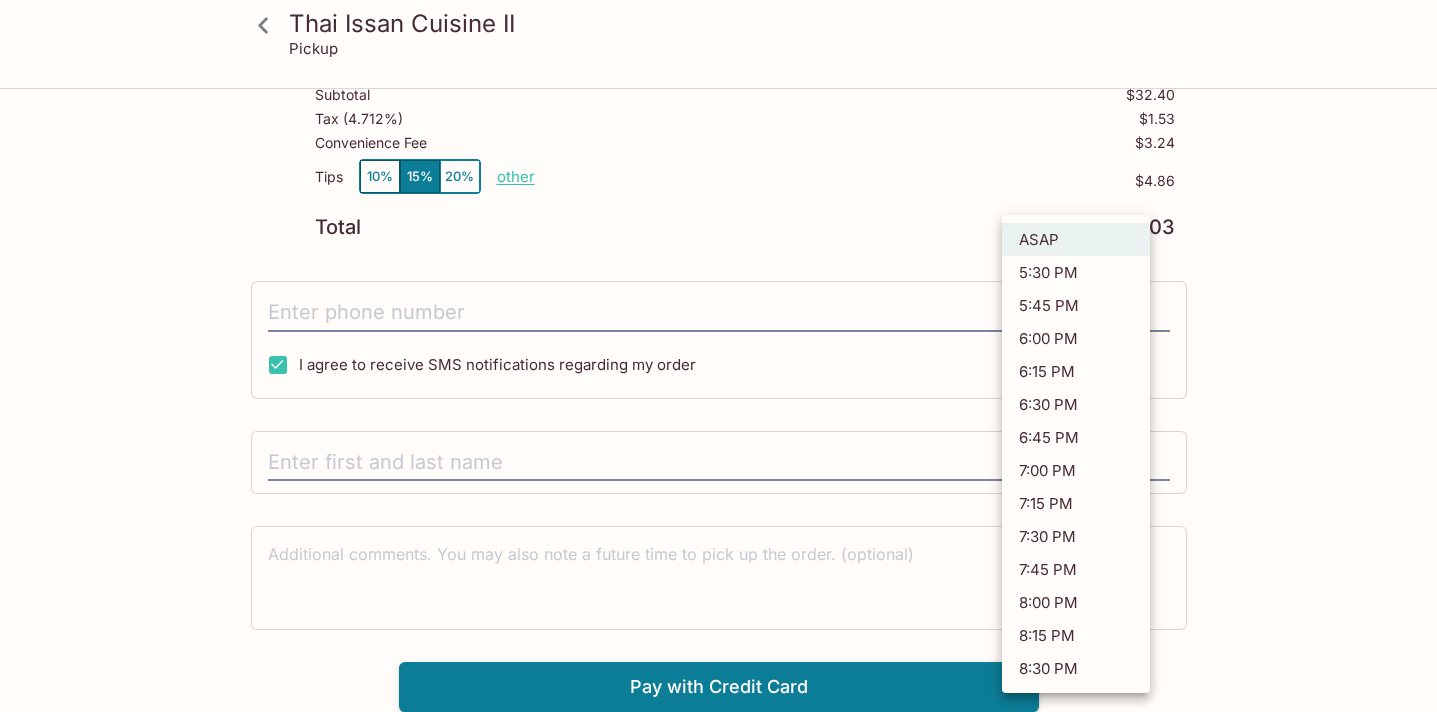 scroll, scrollTop: 421, scrollLeft: 0, axis: vertical 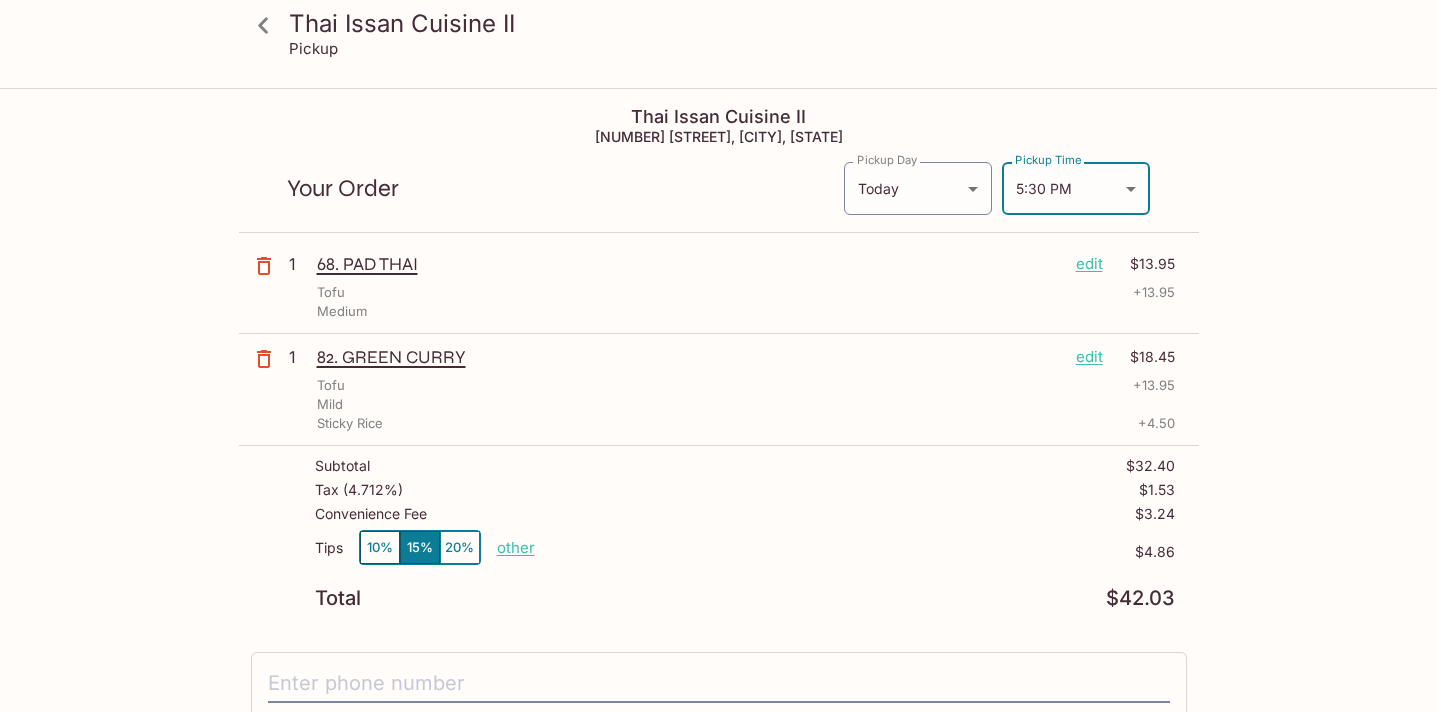click on "10%" at bounding box center (380, 547) 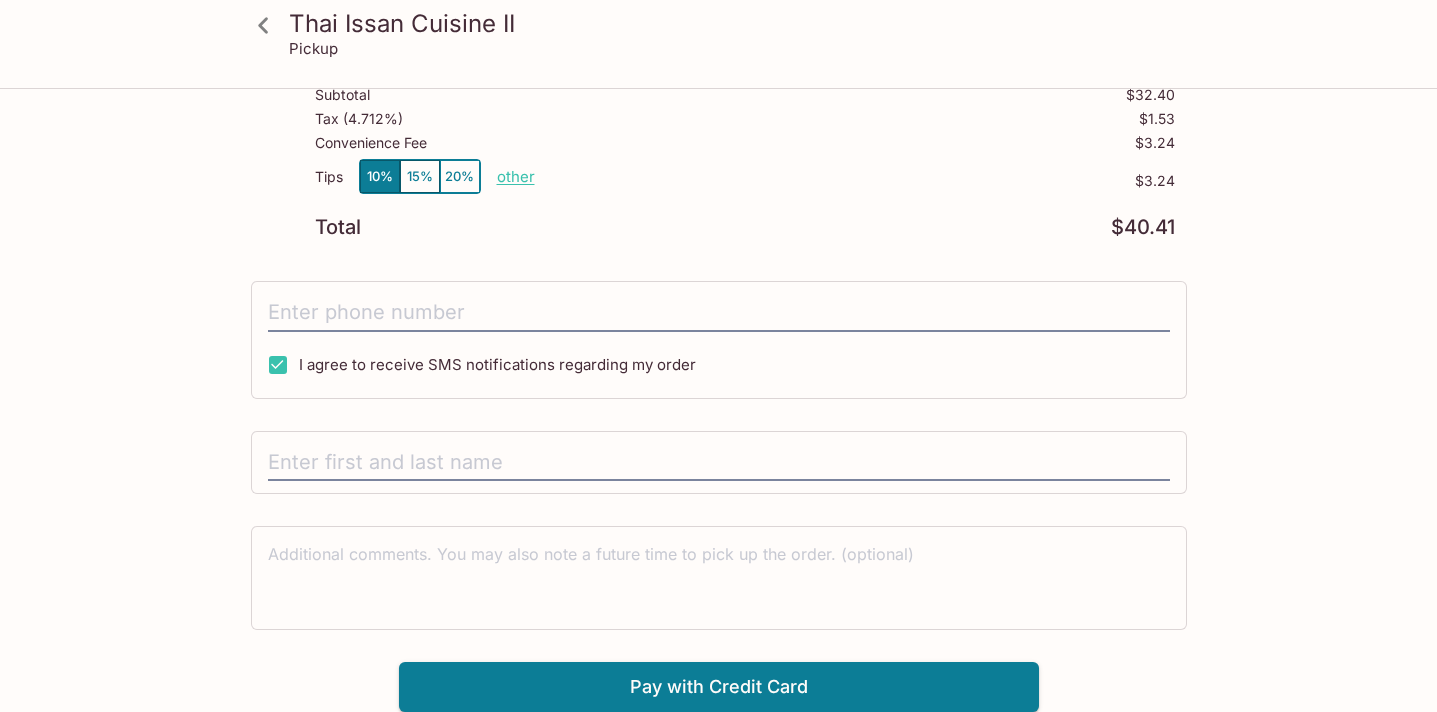 scroll, scrollTop: 421, scrollLeft: 0, axis: vertical 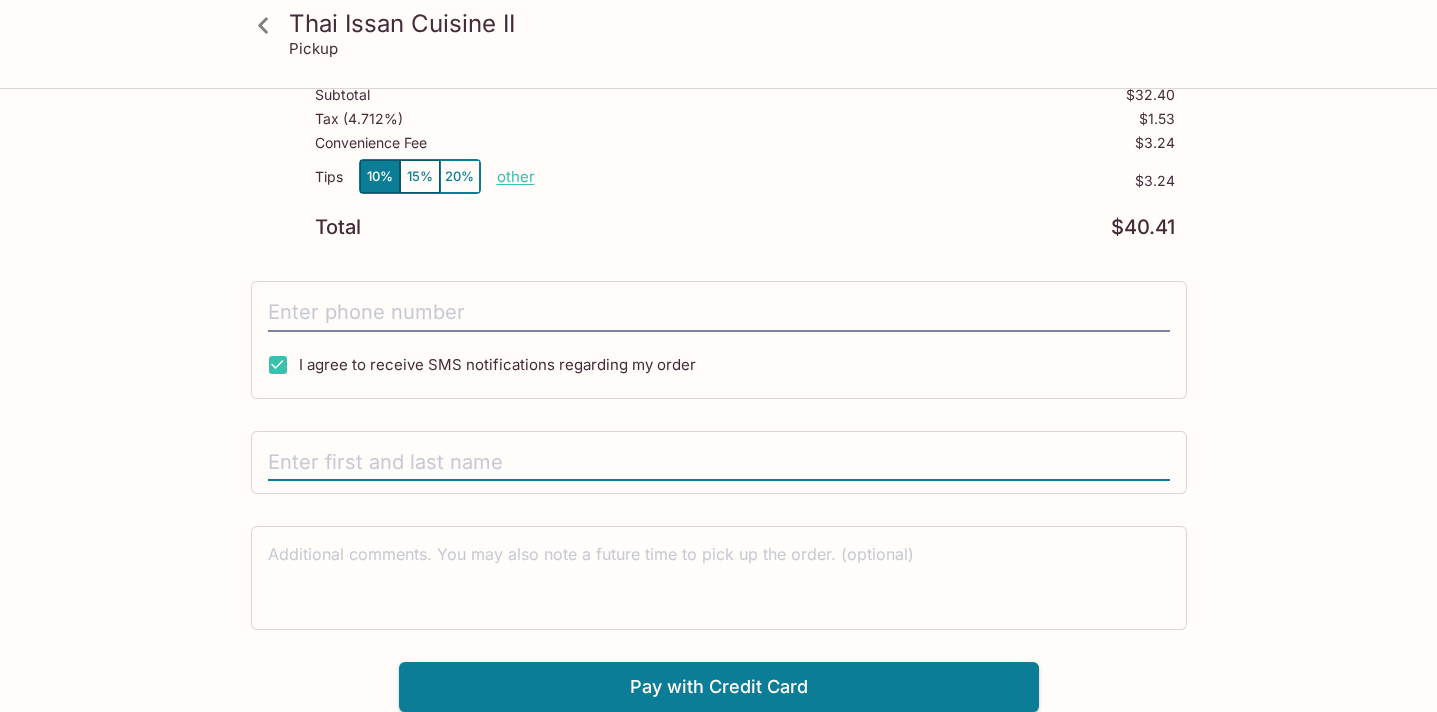 click at bounding box center (719, 463) 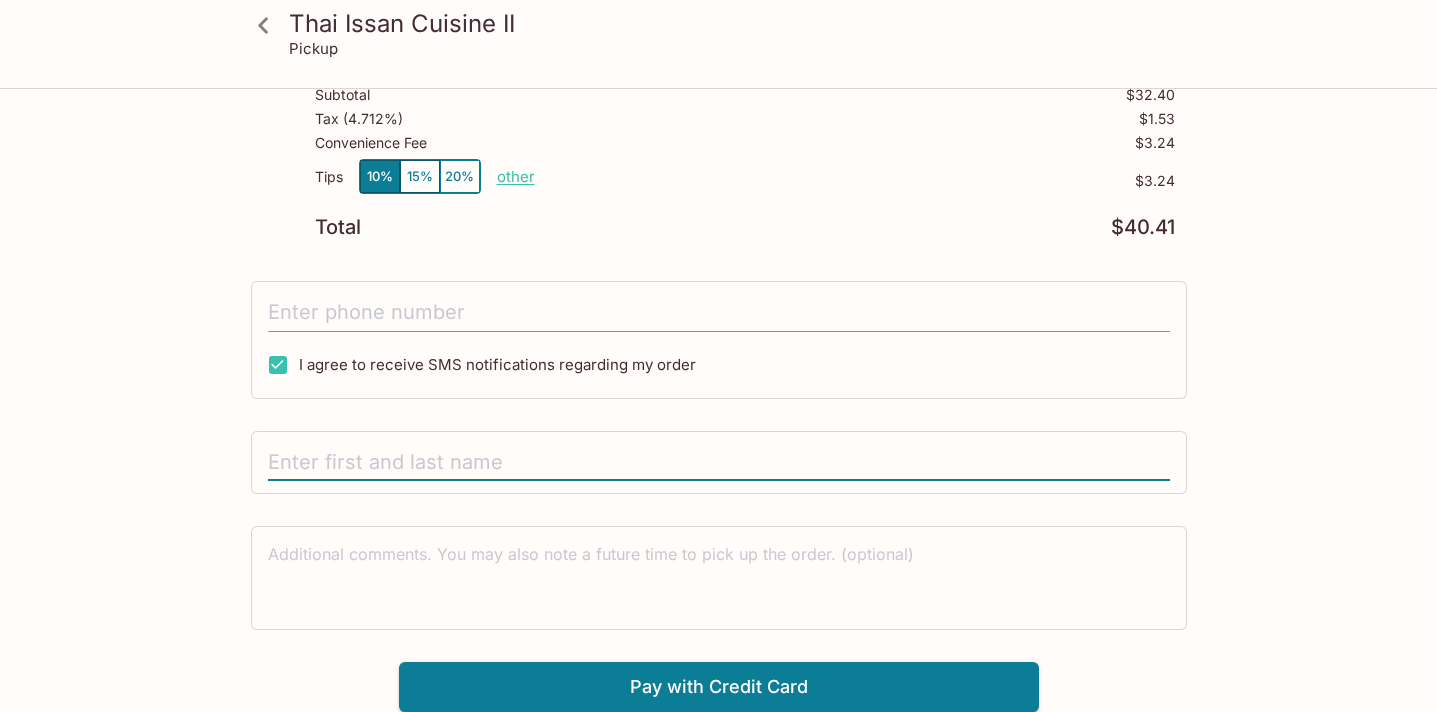 click at bounding box center [719, 313] 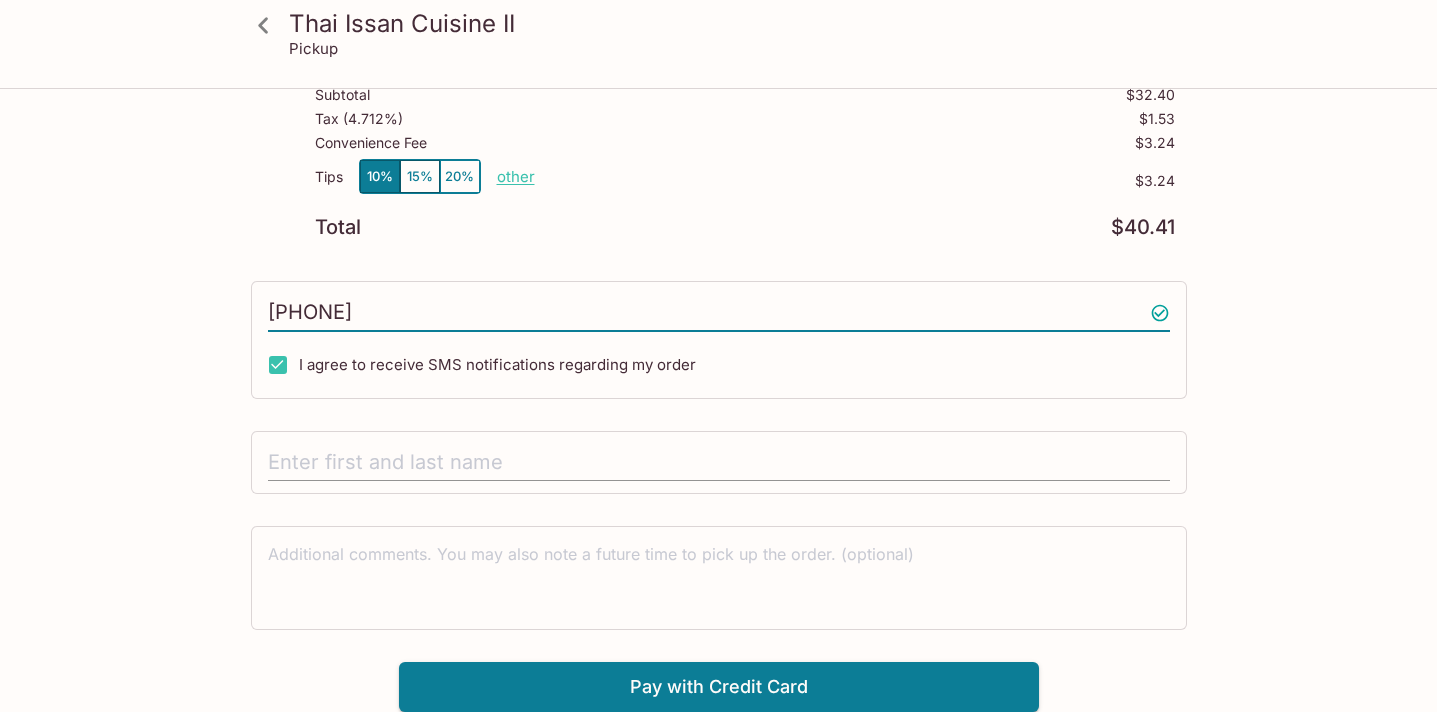 type on "[PHONE]" 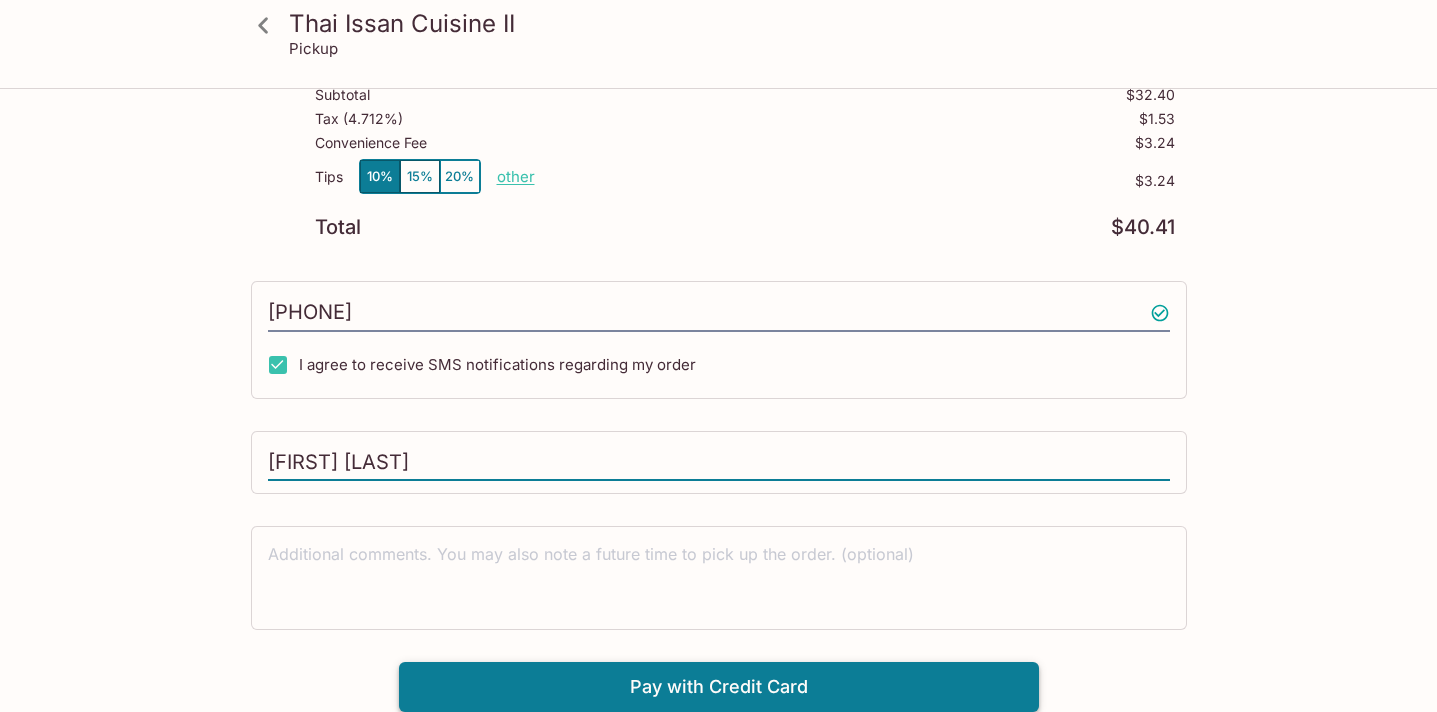 type on "[FIRST] [LAST]" 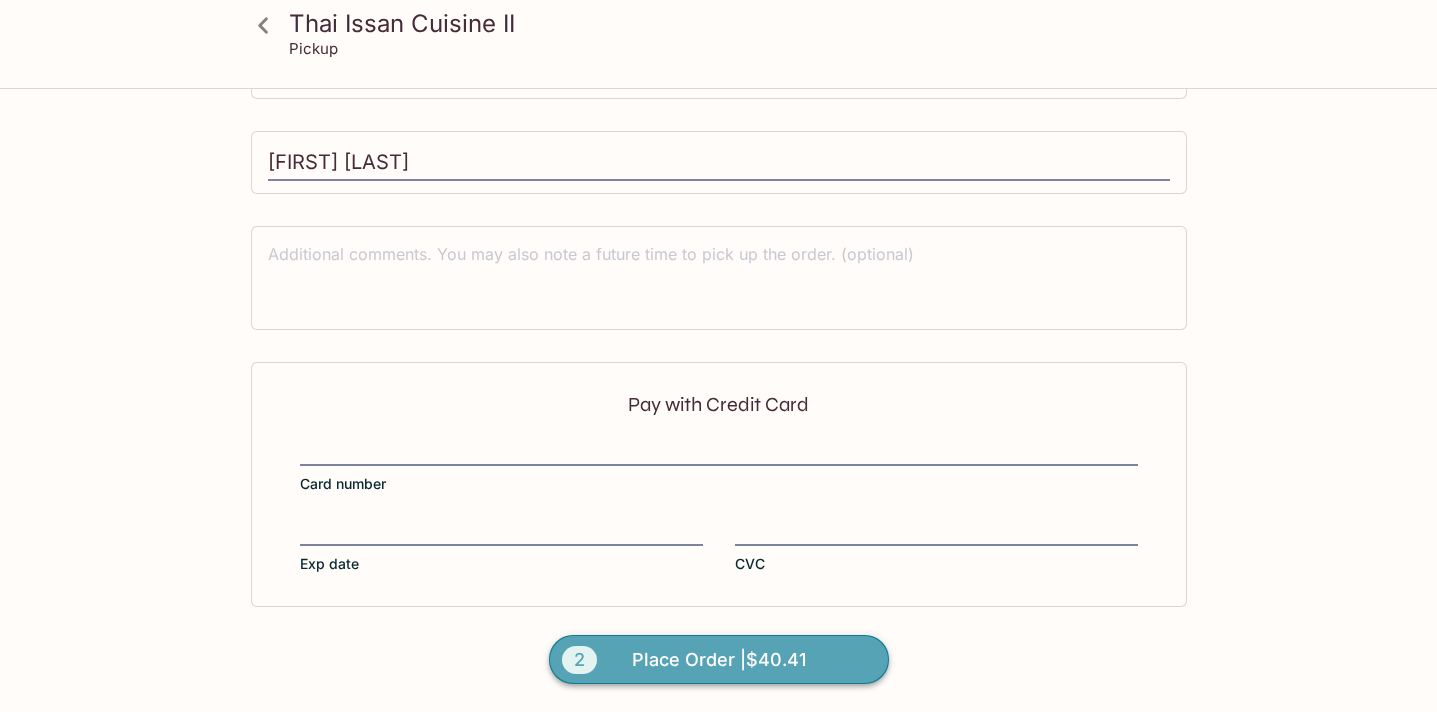click on "2 Place Order |  $40.41" at bounding box center [719, 660] 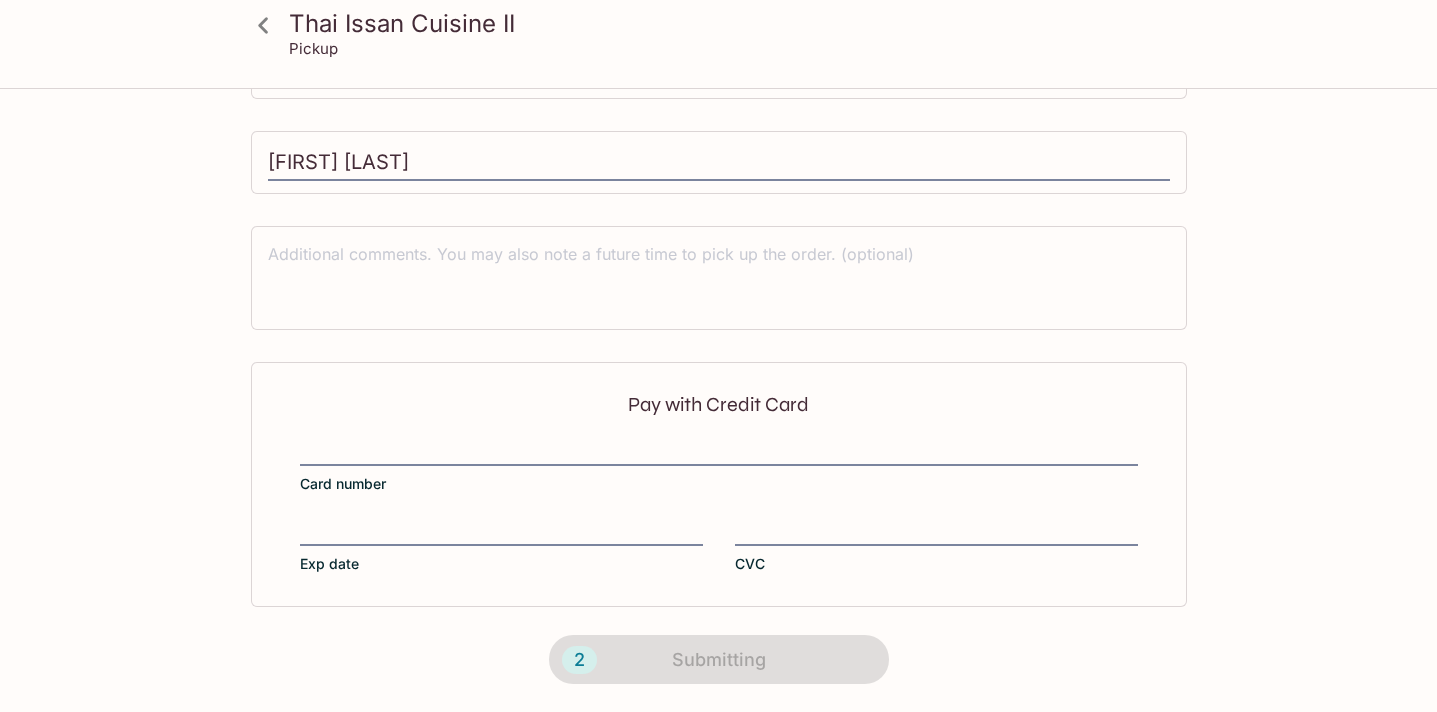scroll, scrollTop: 0, scrollLeft: 0, axis: both 